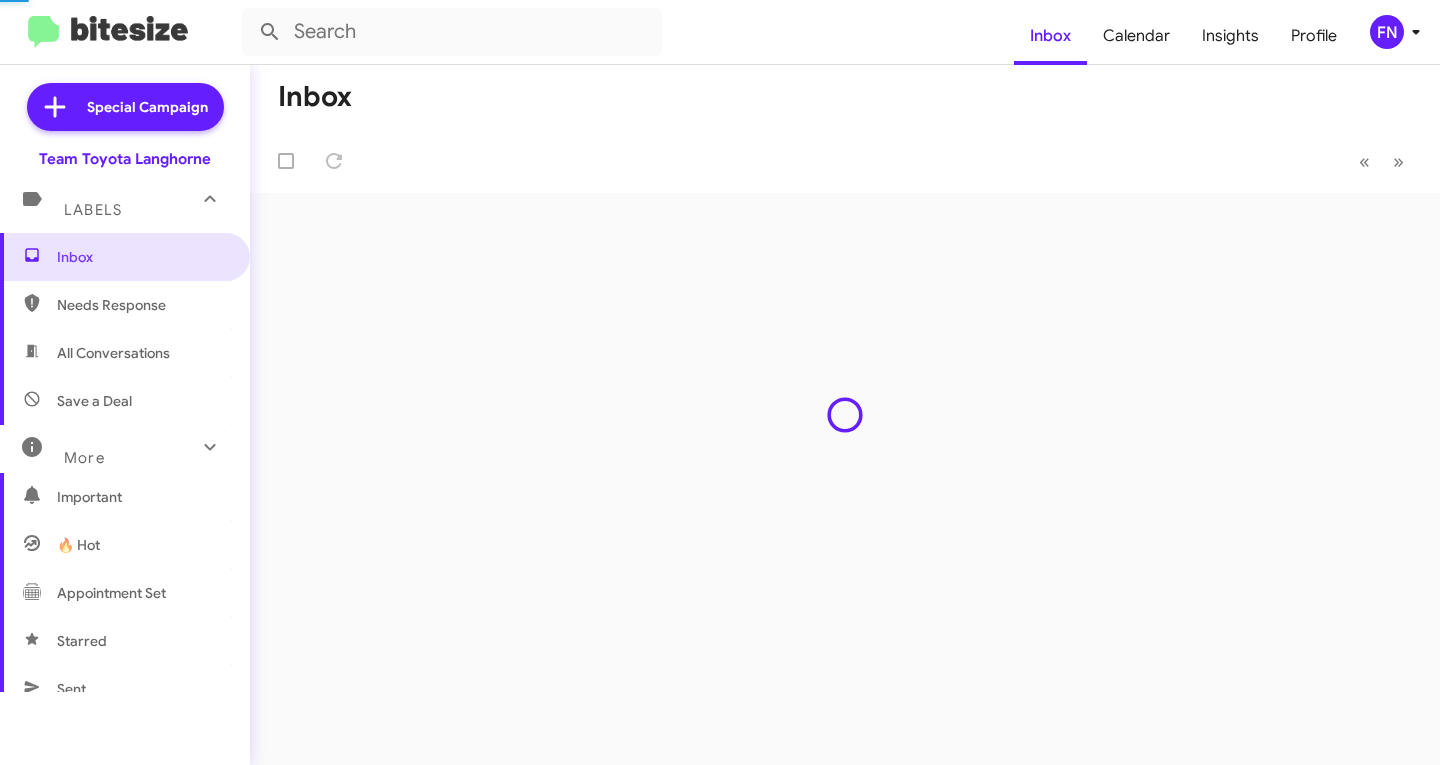 scroll, scrollTop: 0, scrollLeft: 0, axis: both 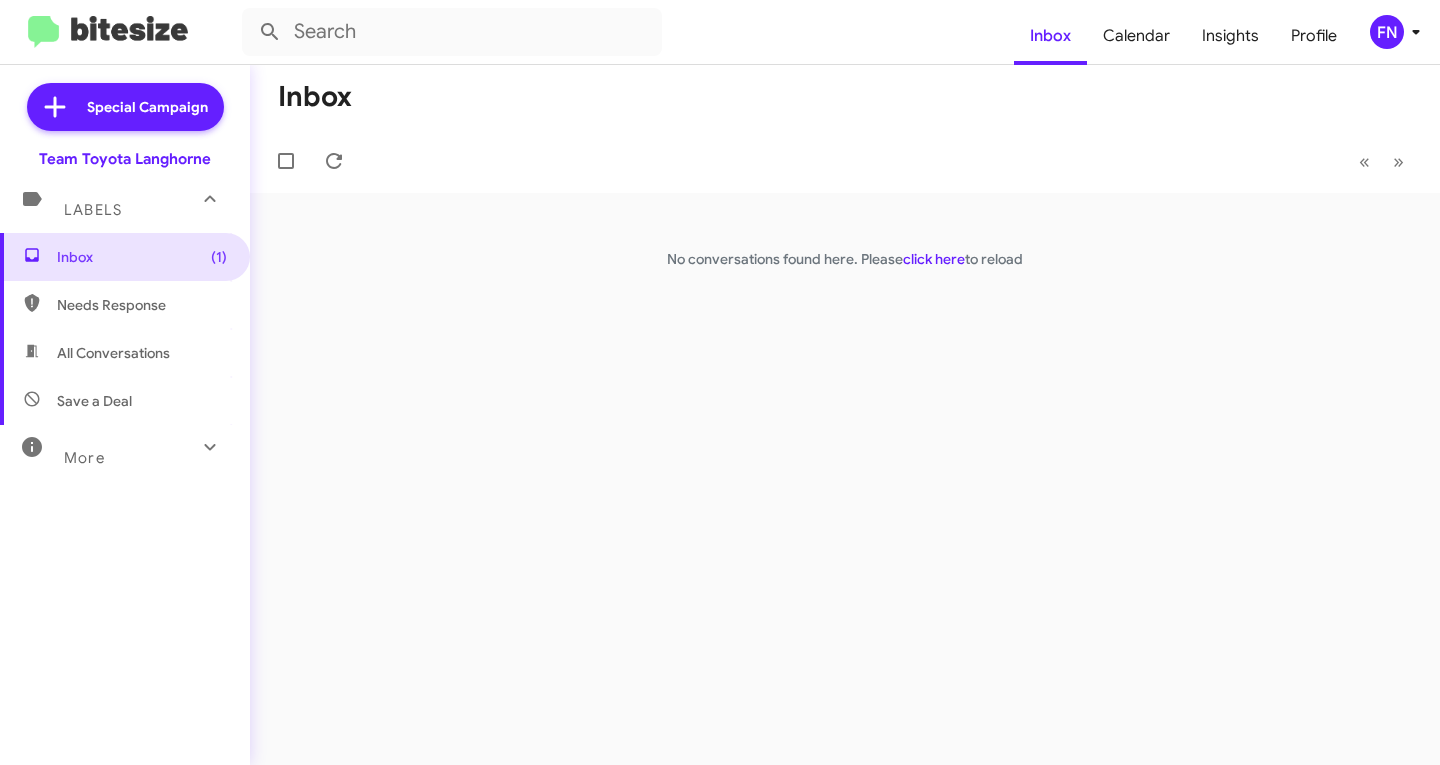 click on "All Conversations" at bounding box center [125, 353] 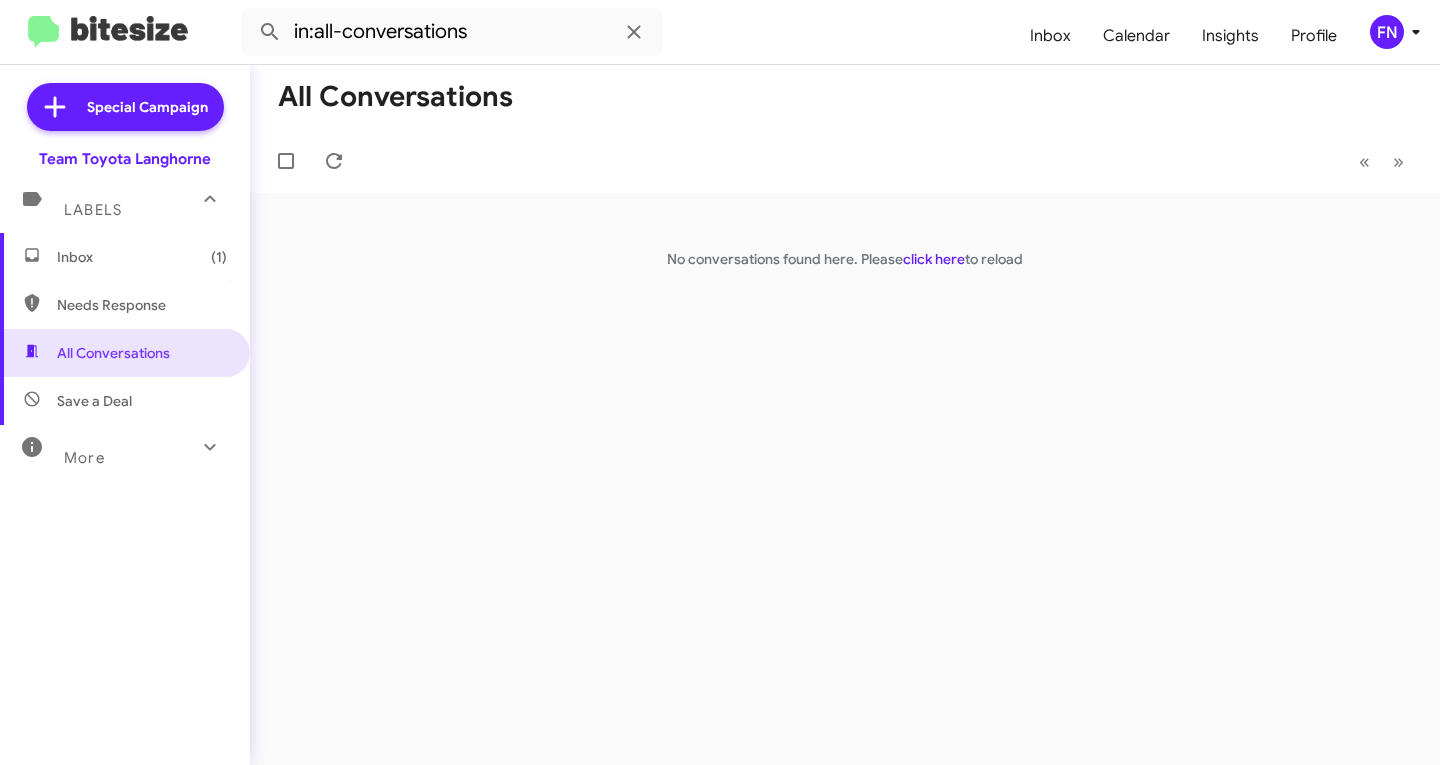 click on "FN" 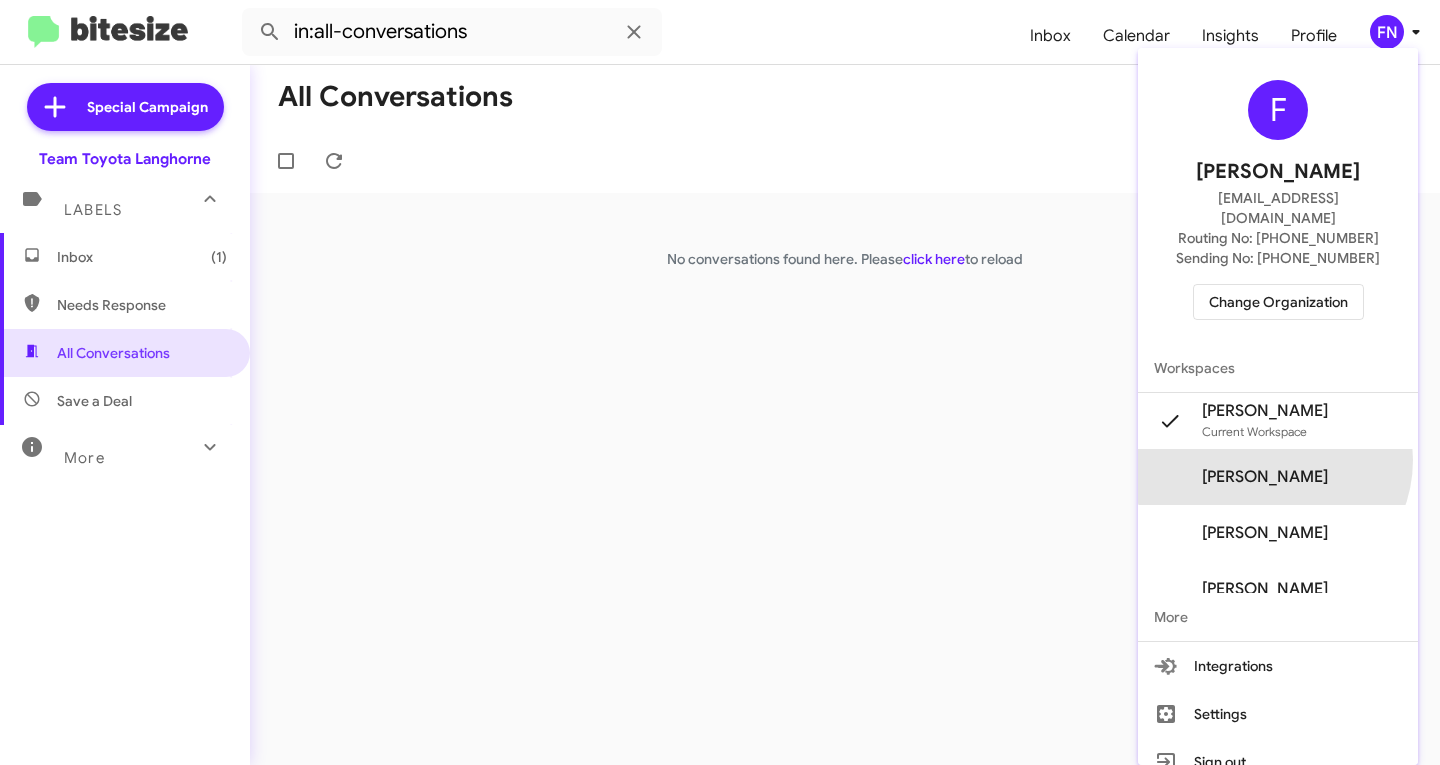 click on "[PERSON_NAME]" at bounding box center [1278, 477] 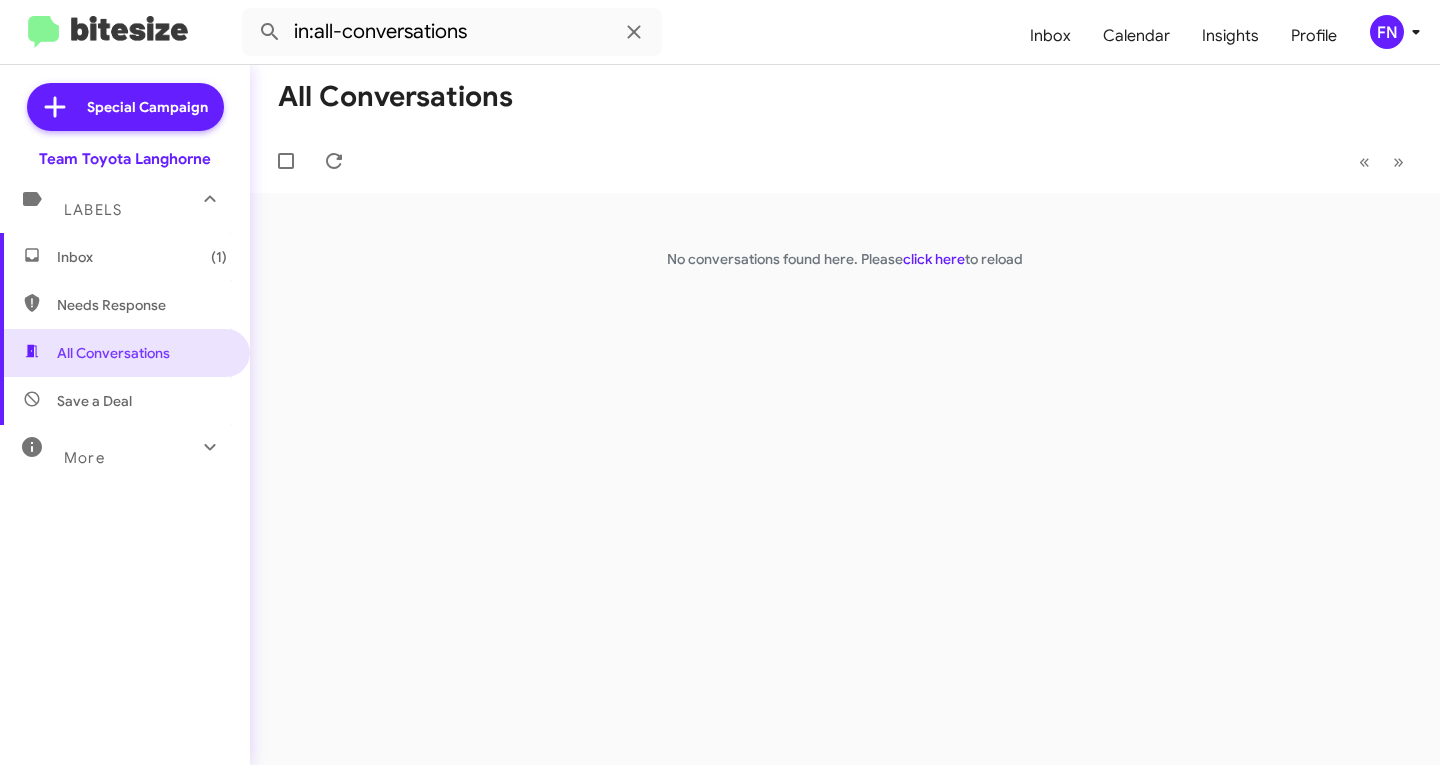 type 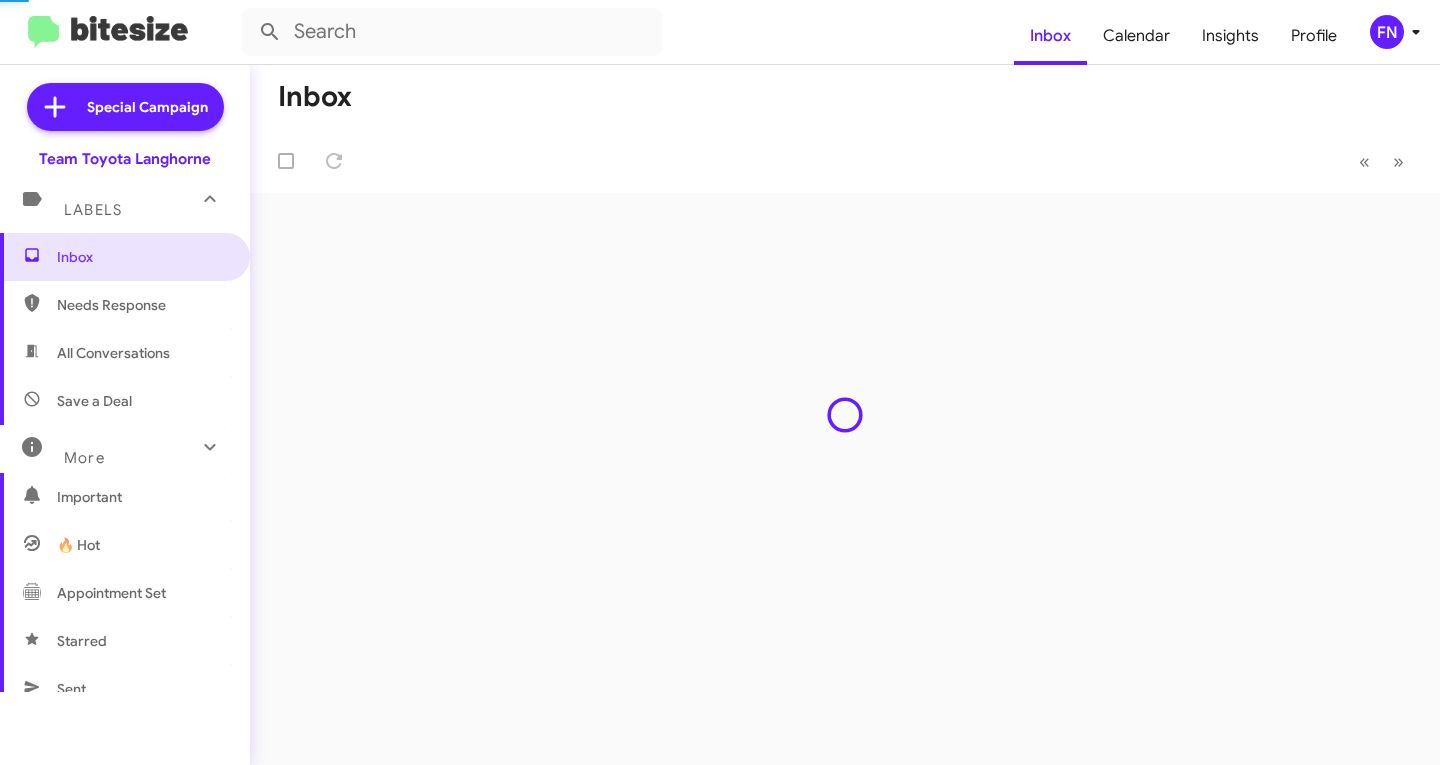 scroll, scrollTop: 0, scrollLeft: 0, axis: both 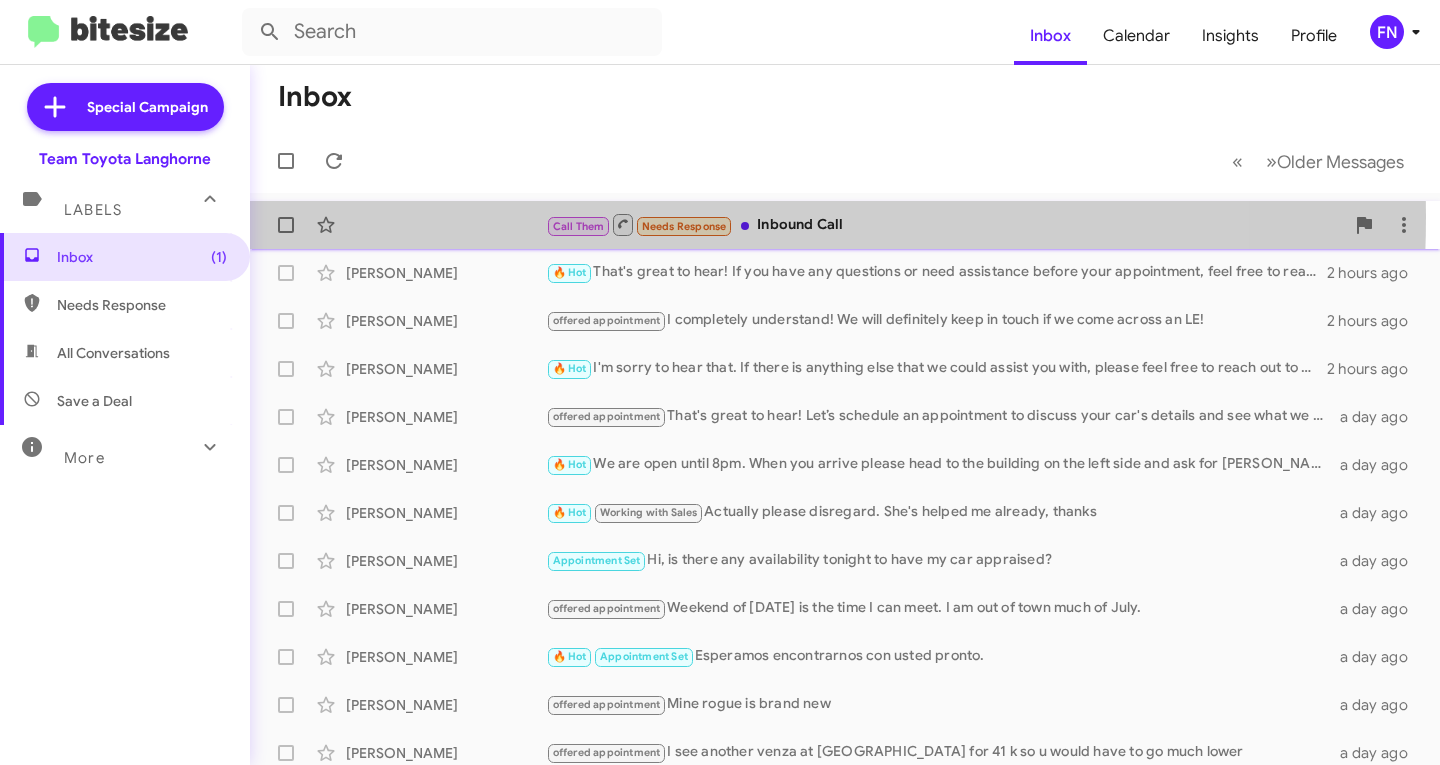 click on "Call Them   Needs Response   Inbound Call   2 hours ago" 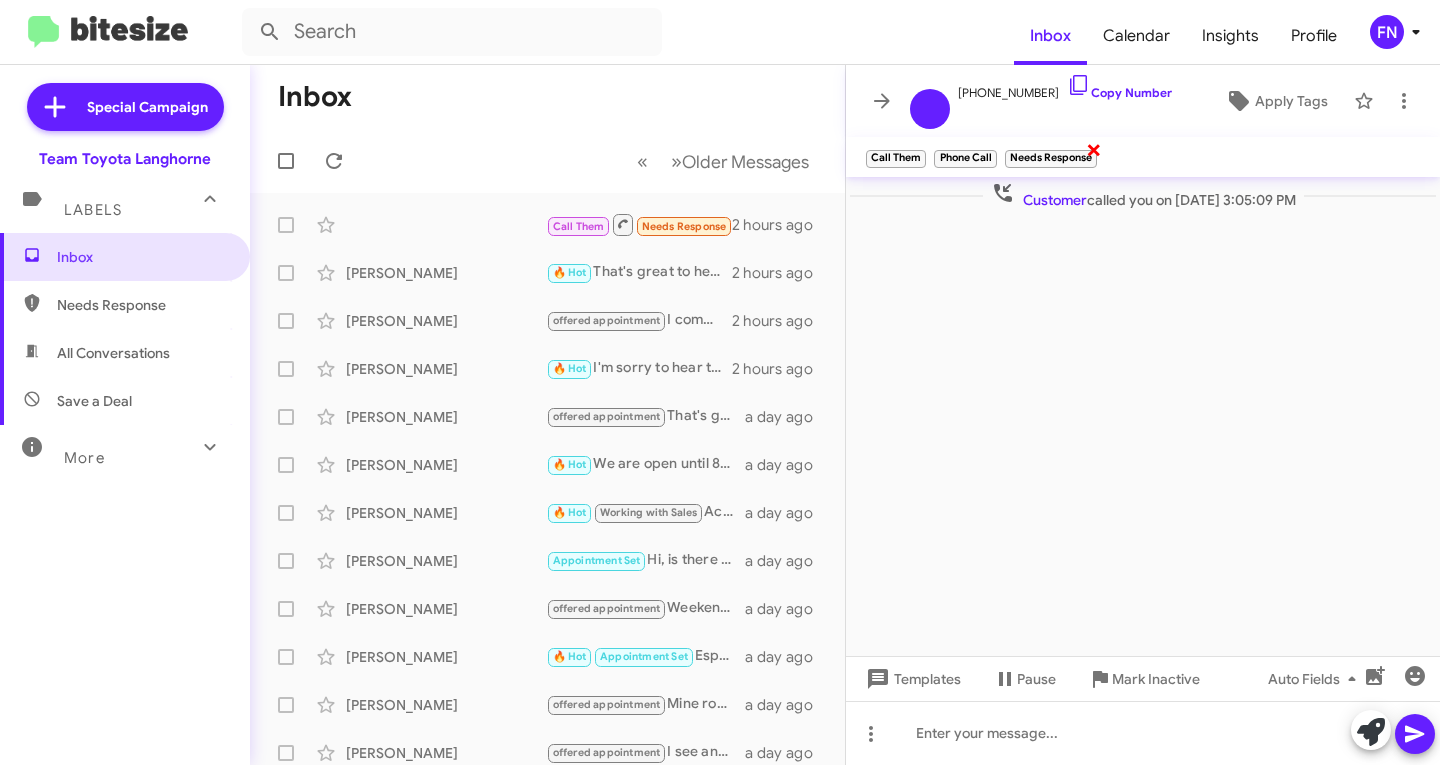 click on "×" 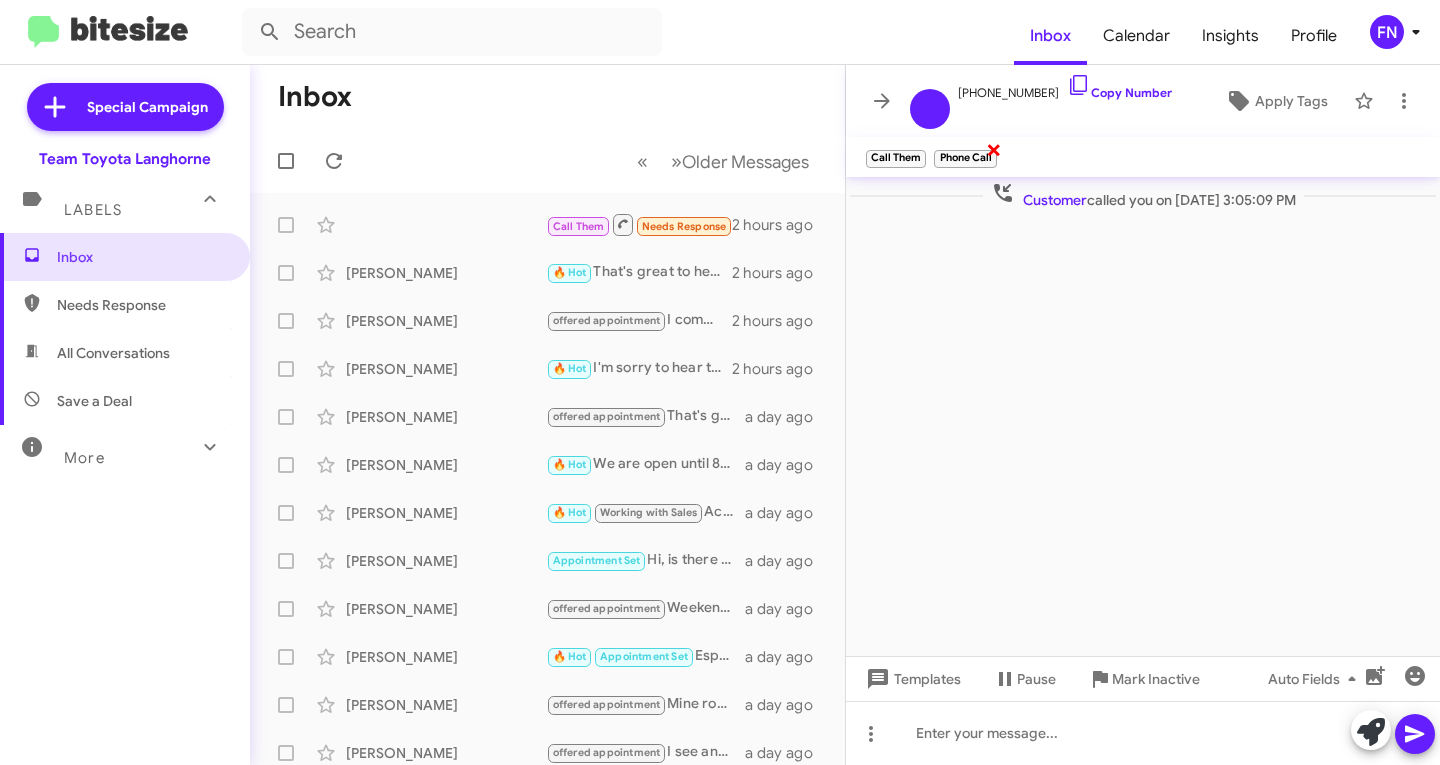 click on "×" 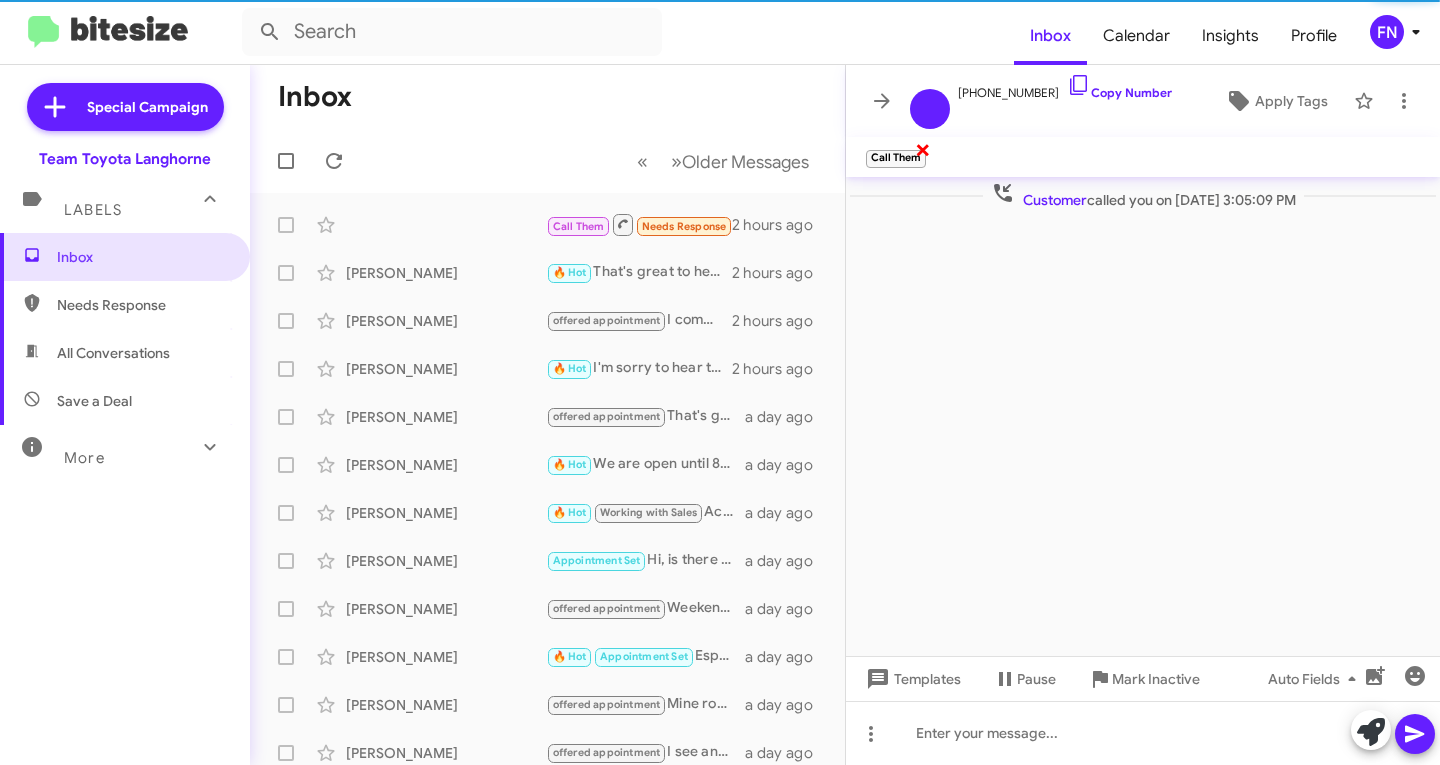 click on "×" 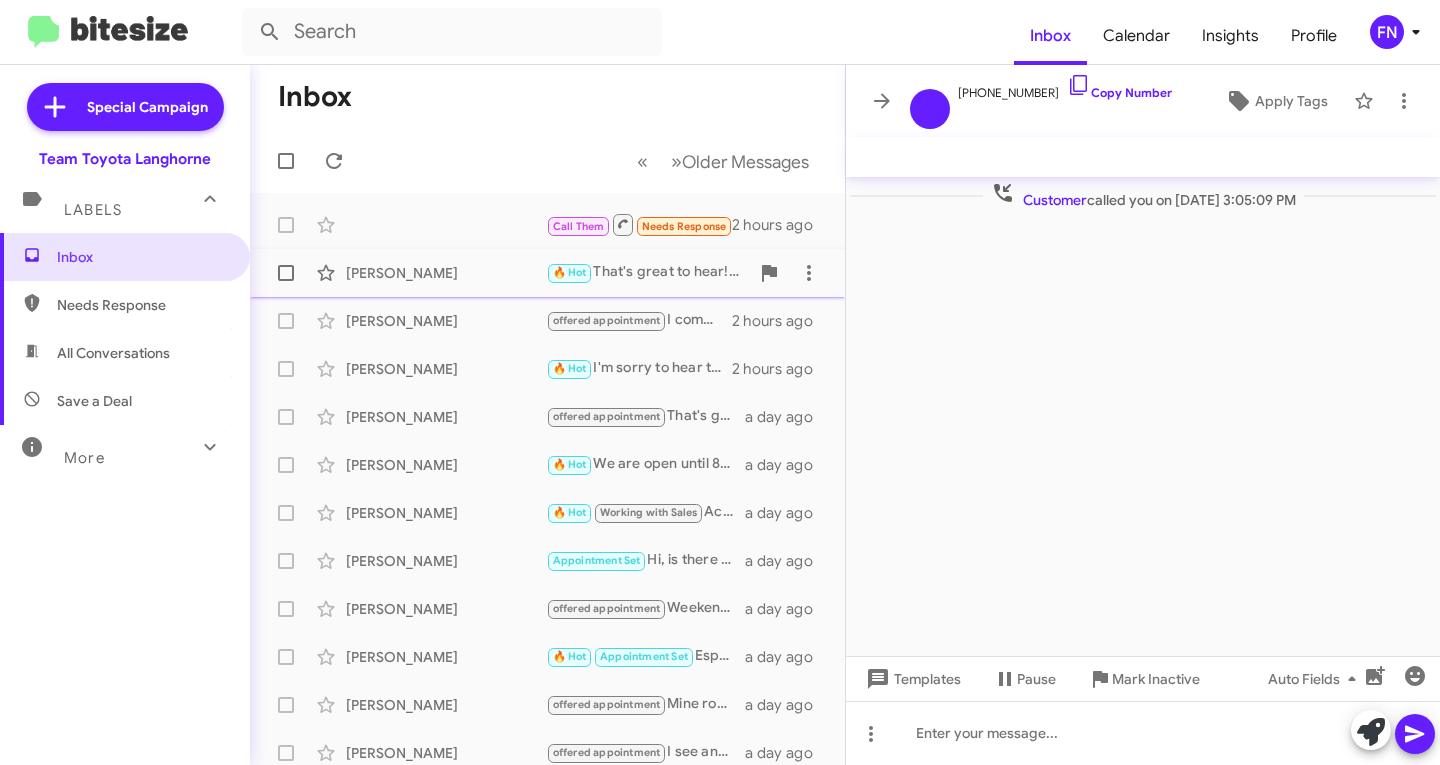 click on "Rachel Sullivan" 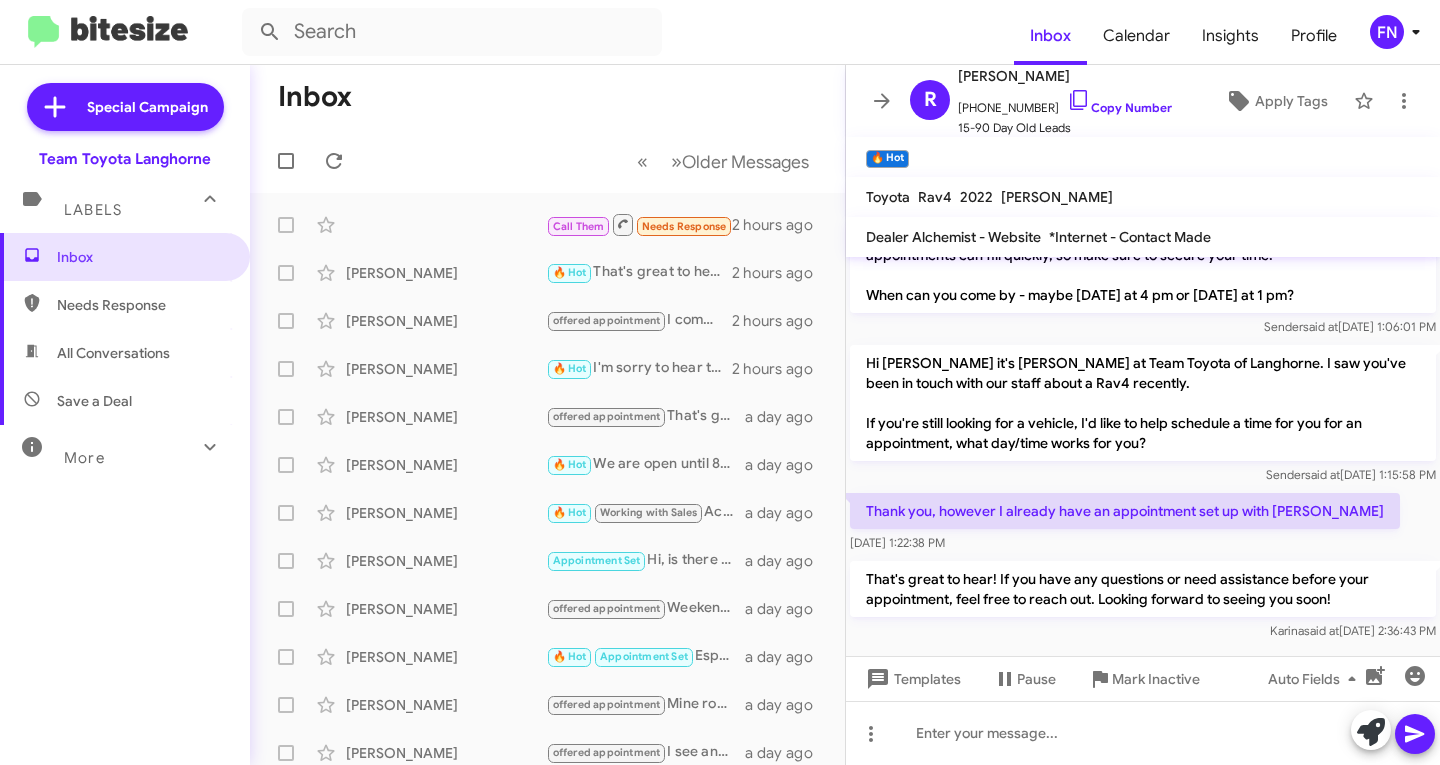 scroll, scrollTop: 552, scrollLeft: 0, axis: vertical 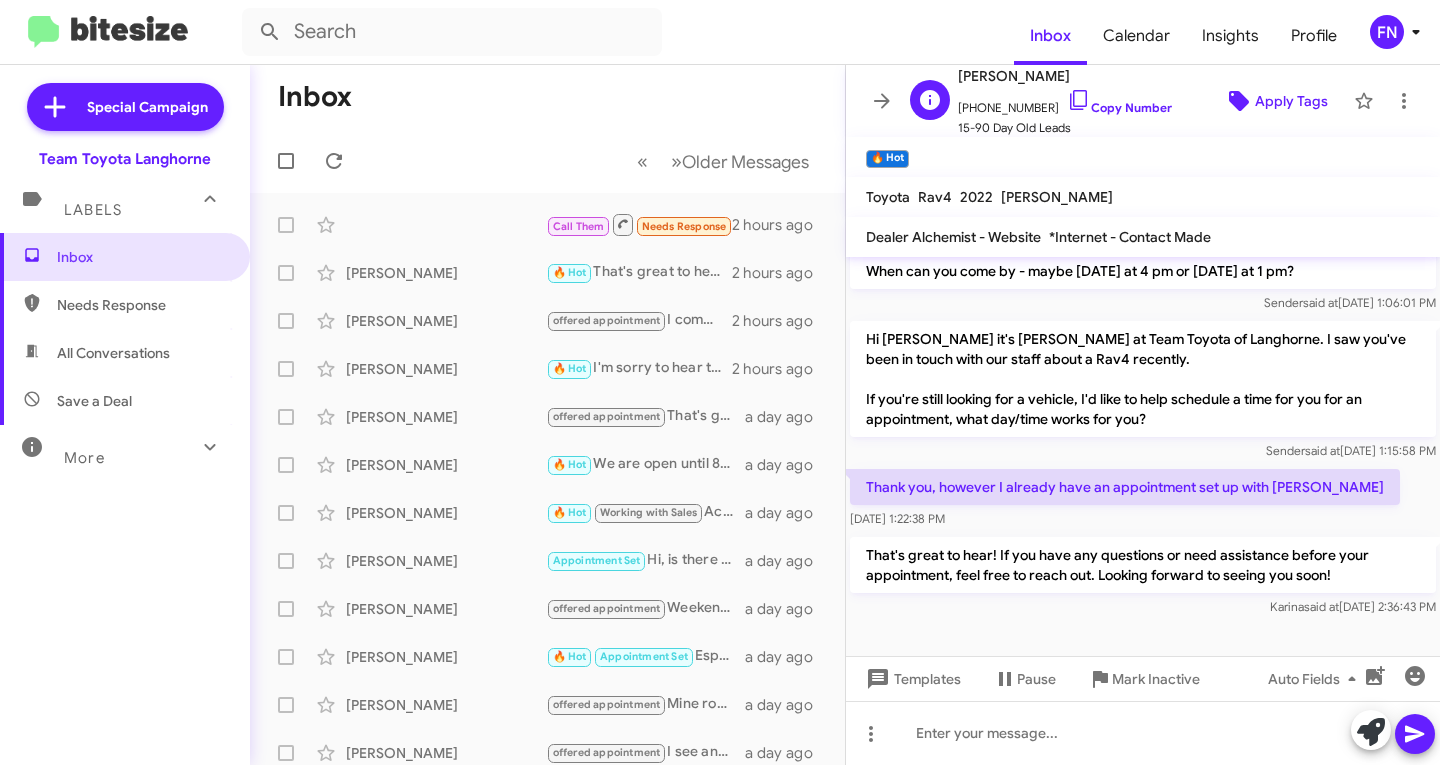click on "Apply Tags" 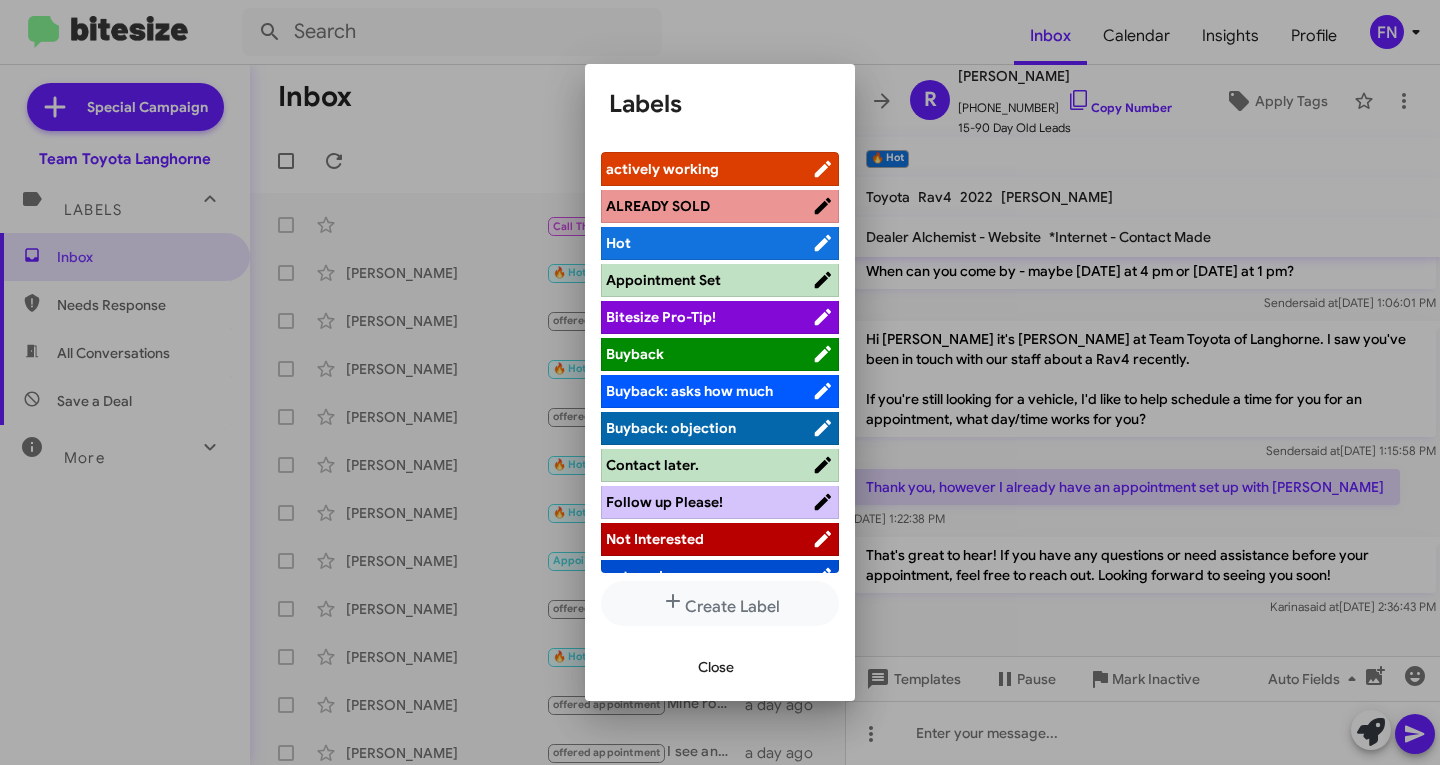 scroll, scrollTop: 283, scrollLeft: 0, axis: vertical 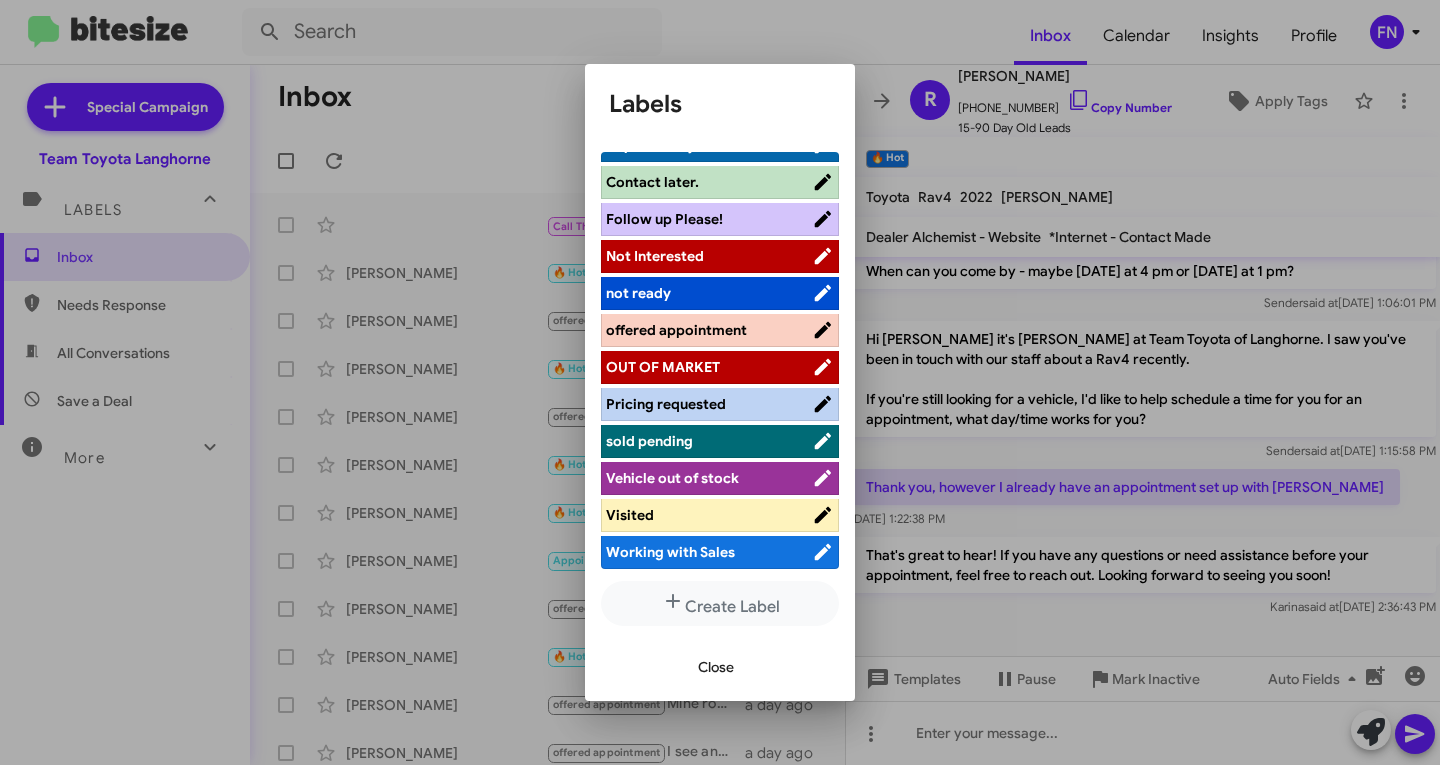 click on "Working with Sales" at bounding box center [709, 552] 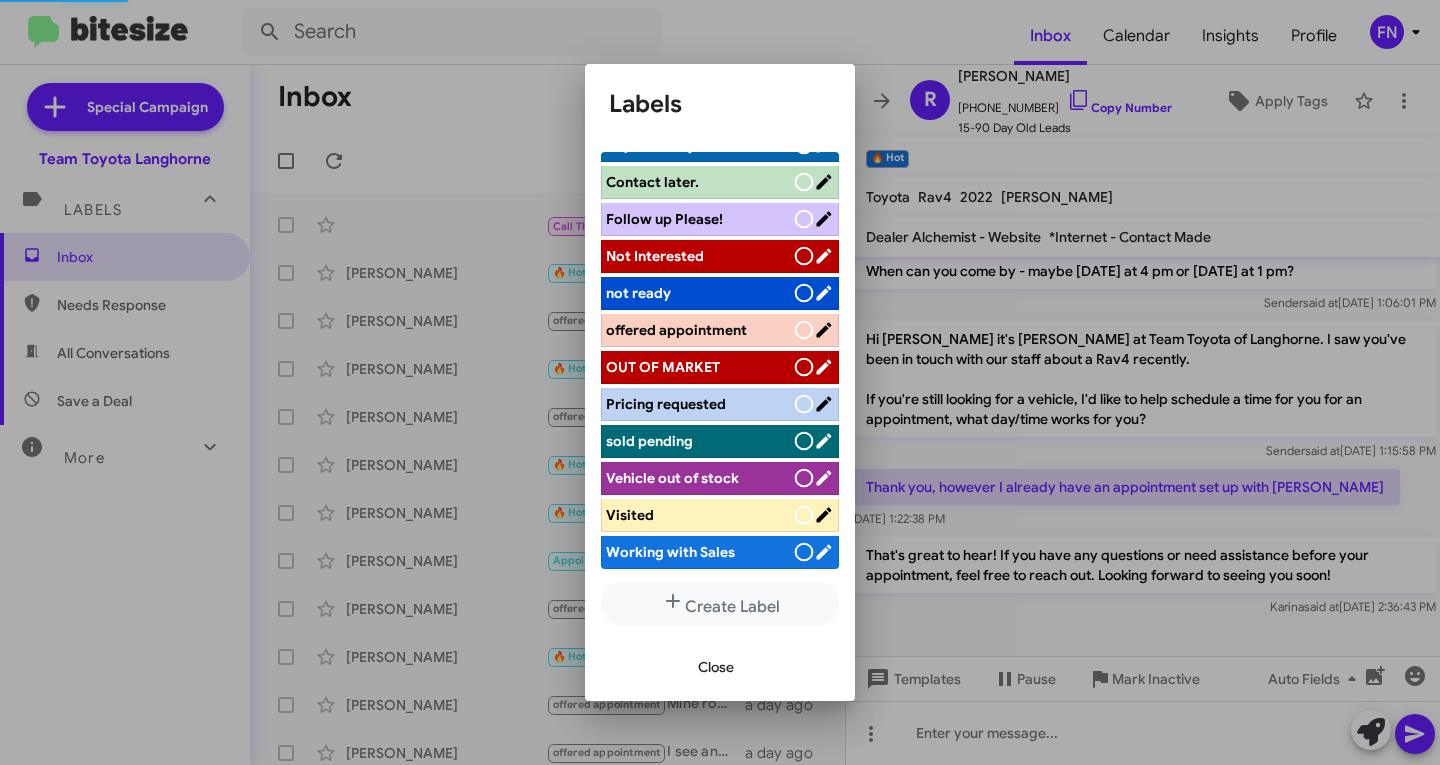 scroll, scrollTop: 283, scrollLeft: 0, axis: vertical 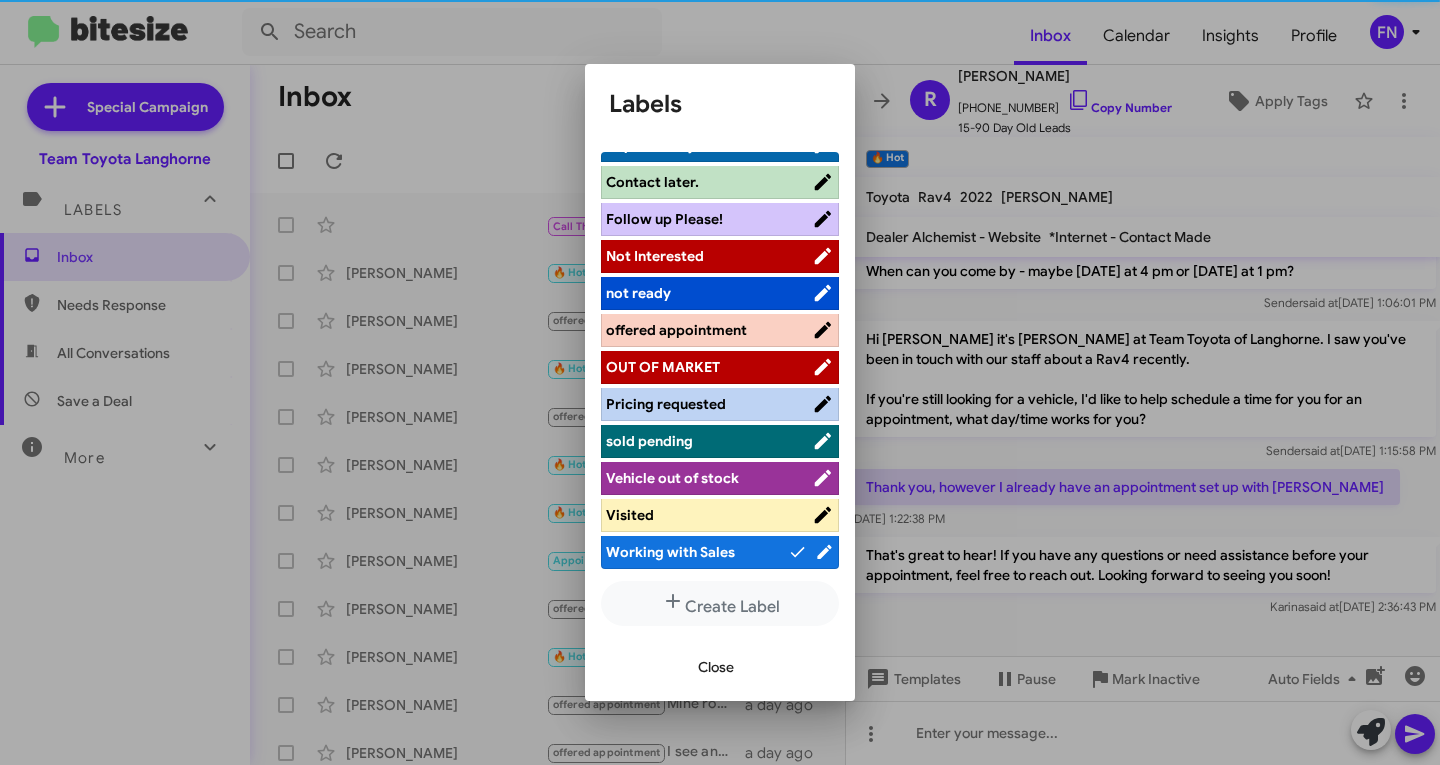 click on "Close" at bounding box center [716, 667] 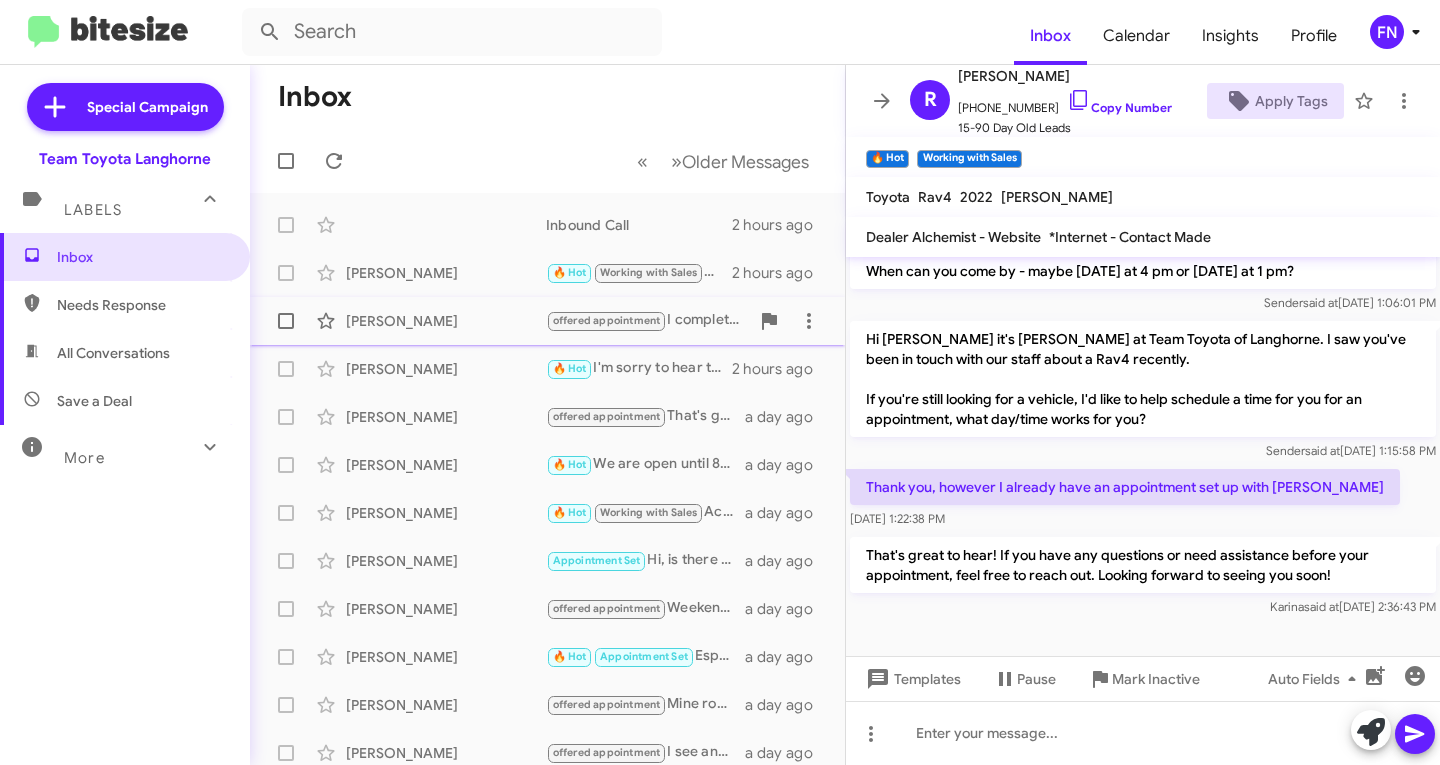 click on "Eric Dimari  offered appointment   I completely understand! We will definitely keep in touch if we come across an LE!   2 hours ago" 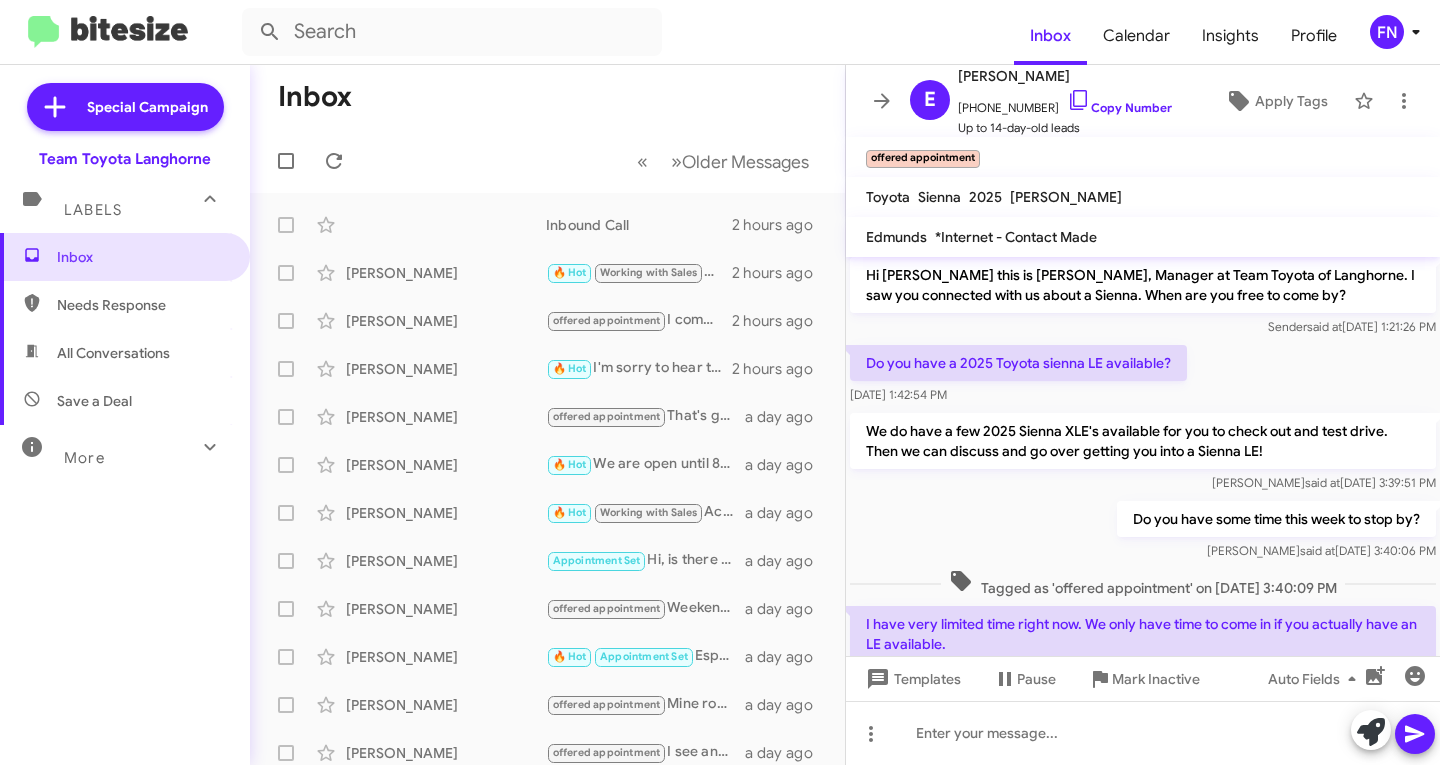 scroll, scrollTop: 0, scrollLeft: 0, axis: both 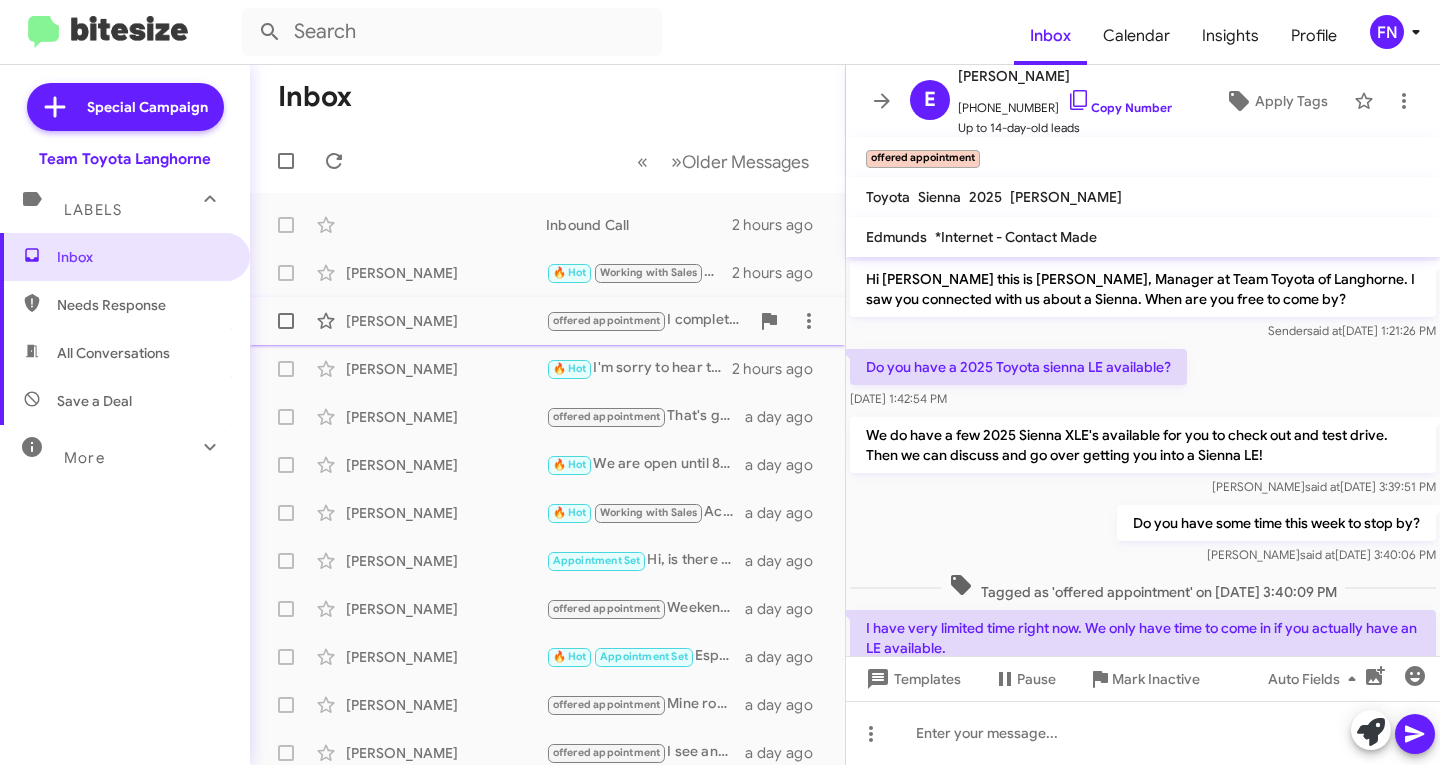 click on "Eric Dimari  offered appointment   I completely understand! We will definitely keep in touch if we come across an LE!   2 hours ago" 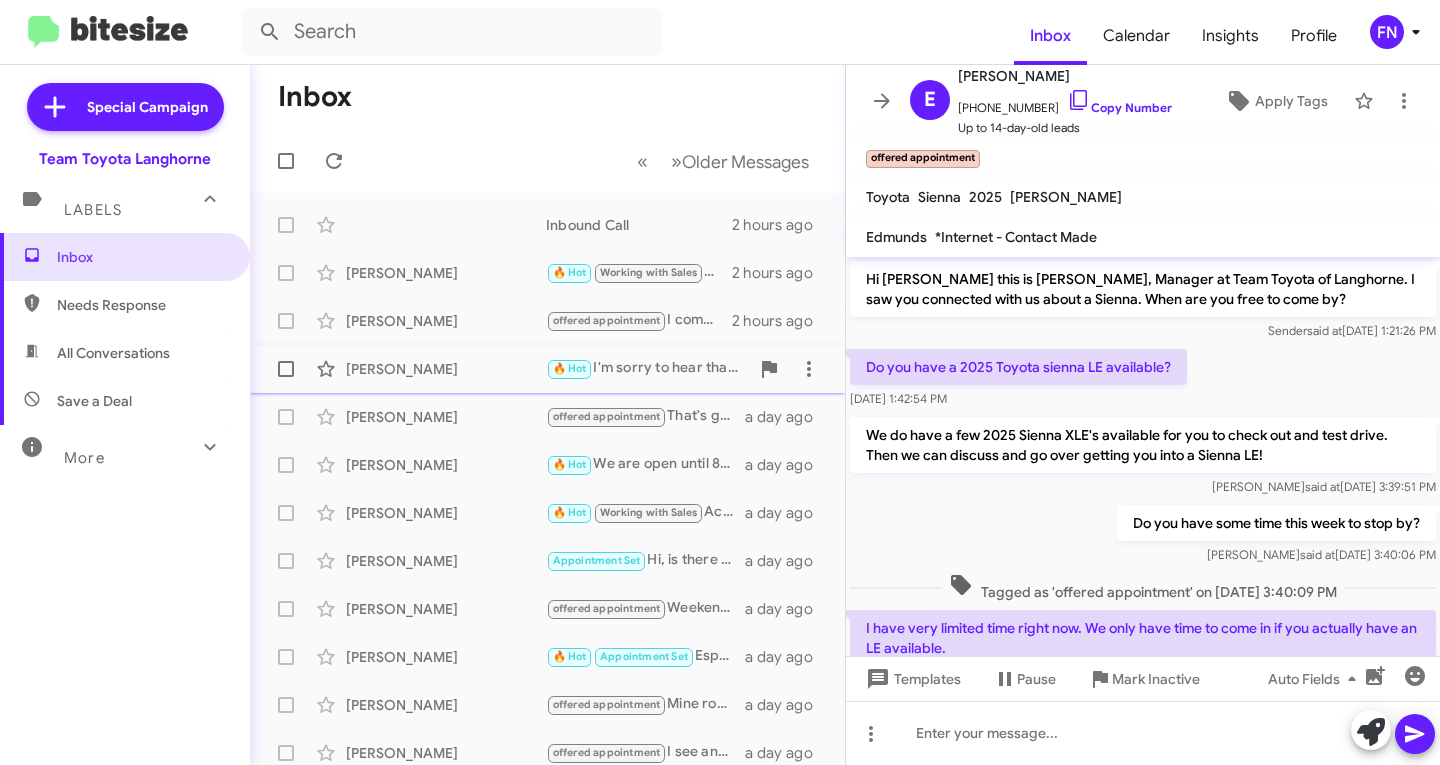 click on "Edgar Emanuel  🔥 Hot   I'm sorry to hear that. If there is anything else that we could assist you with, please feel free to reach out to us!   2 hours ago" 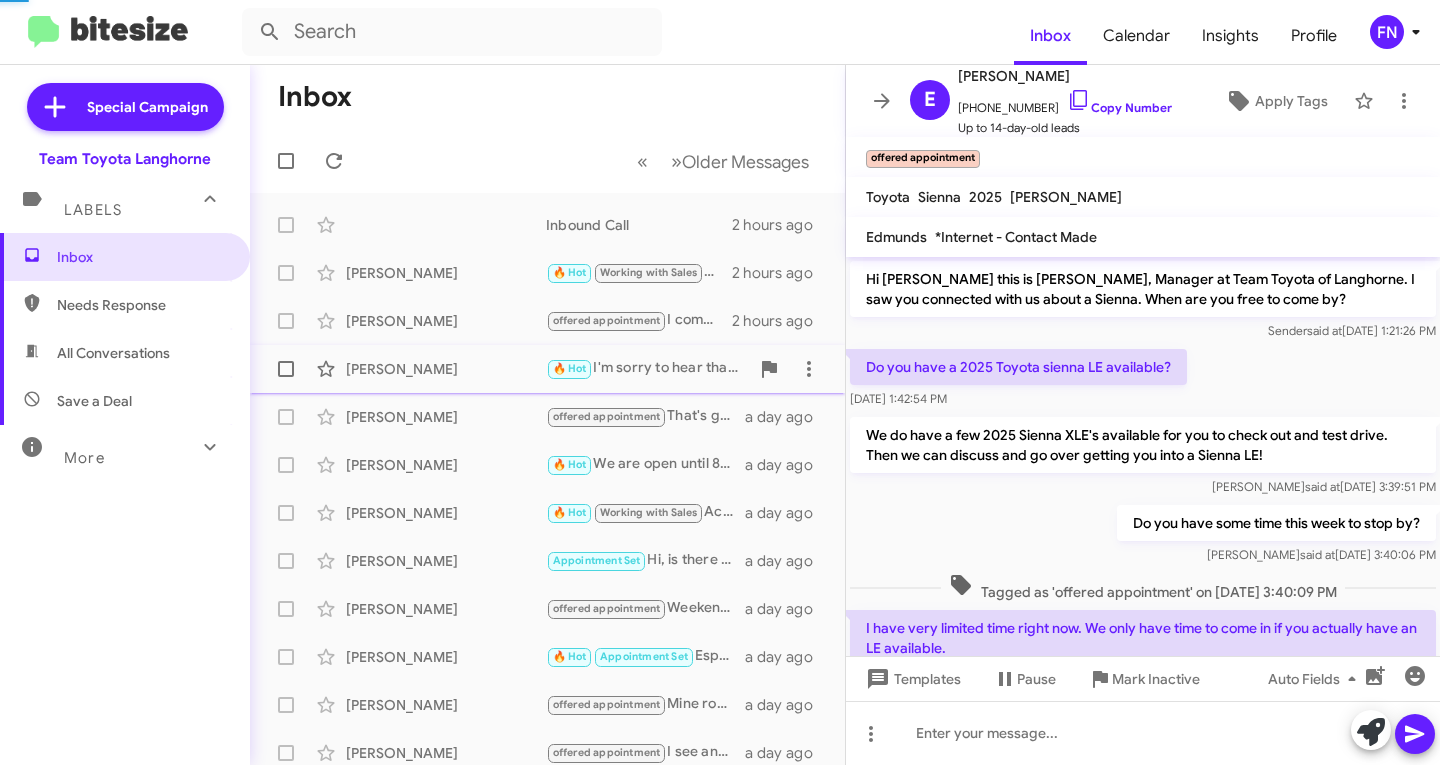 scroll, scrollTop: 146, scrollLeft: 0, axis: vertical 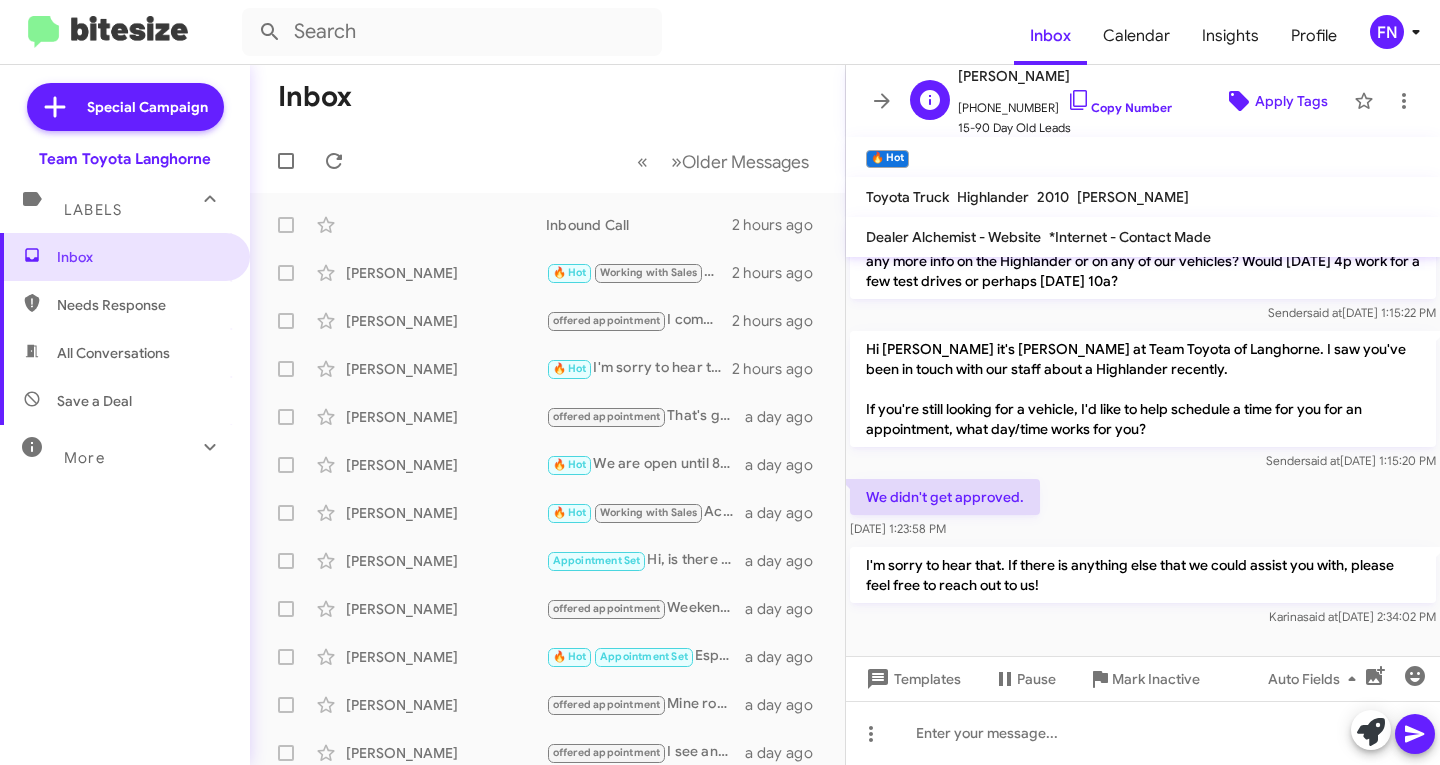 click on "Apply Tags" 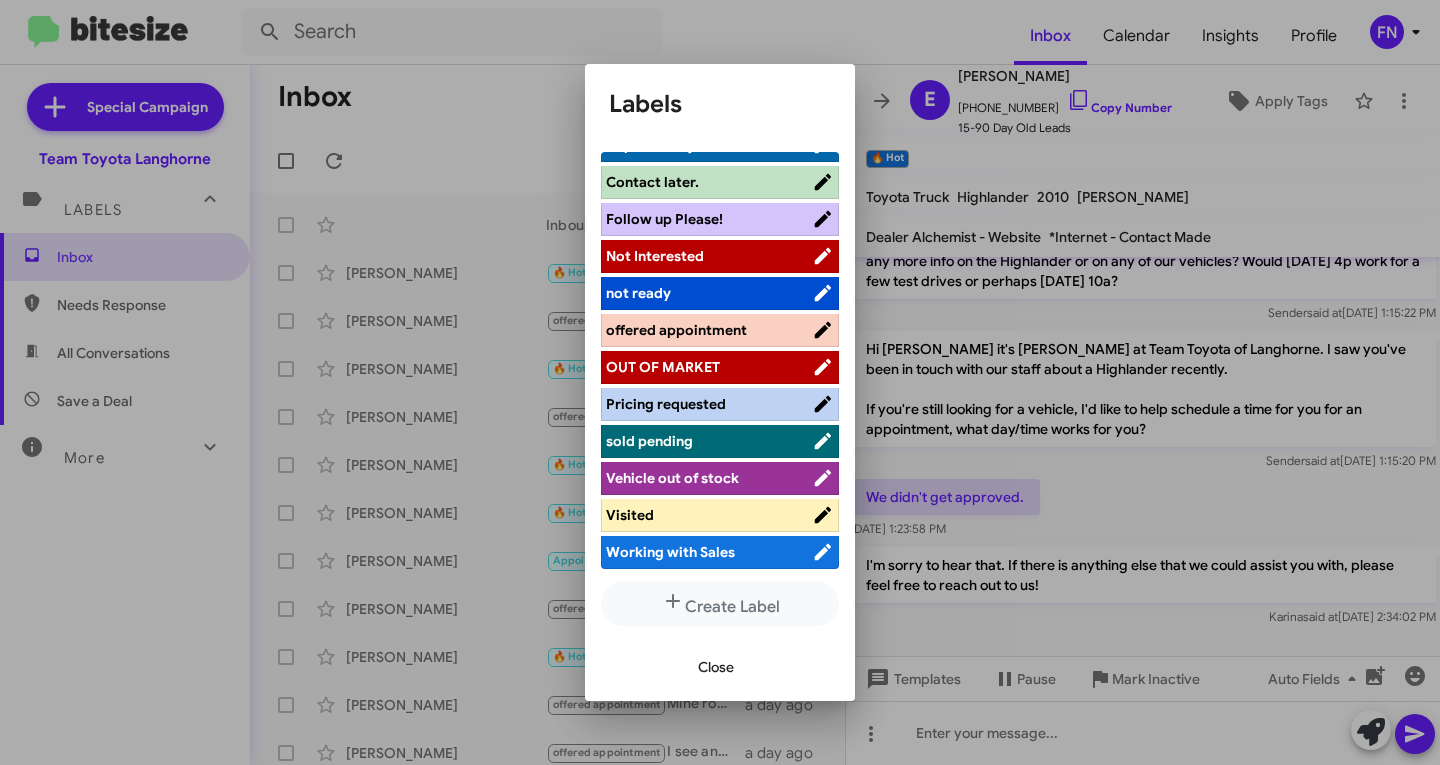 click on "Not Interested" at bounding box center [655, 256] 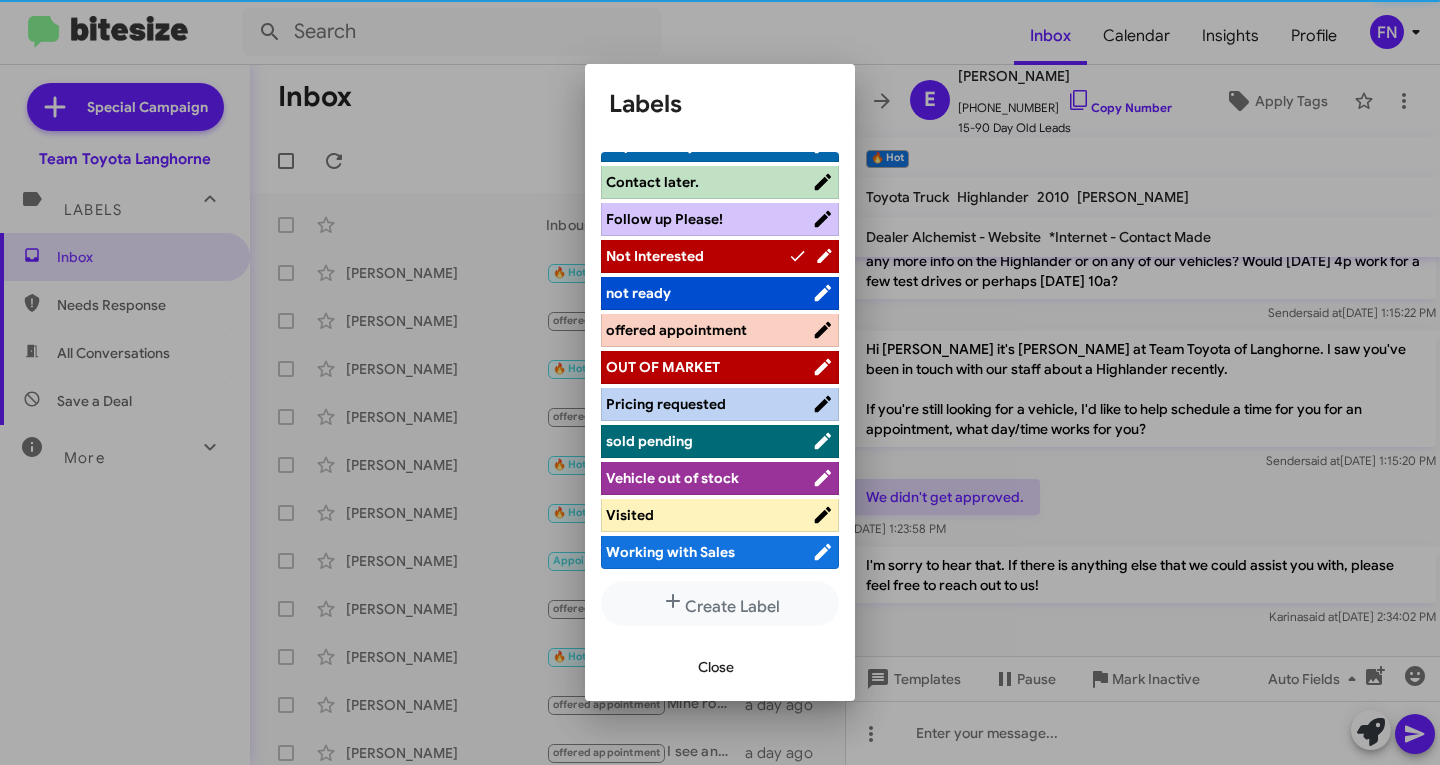 scroll, scrollTop: 283, scrollLeft: 0, axis: vertical 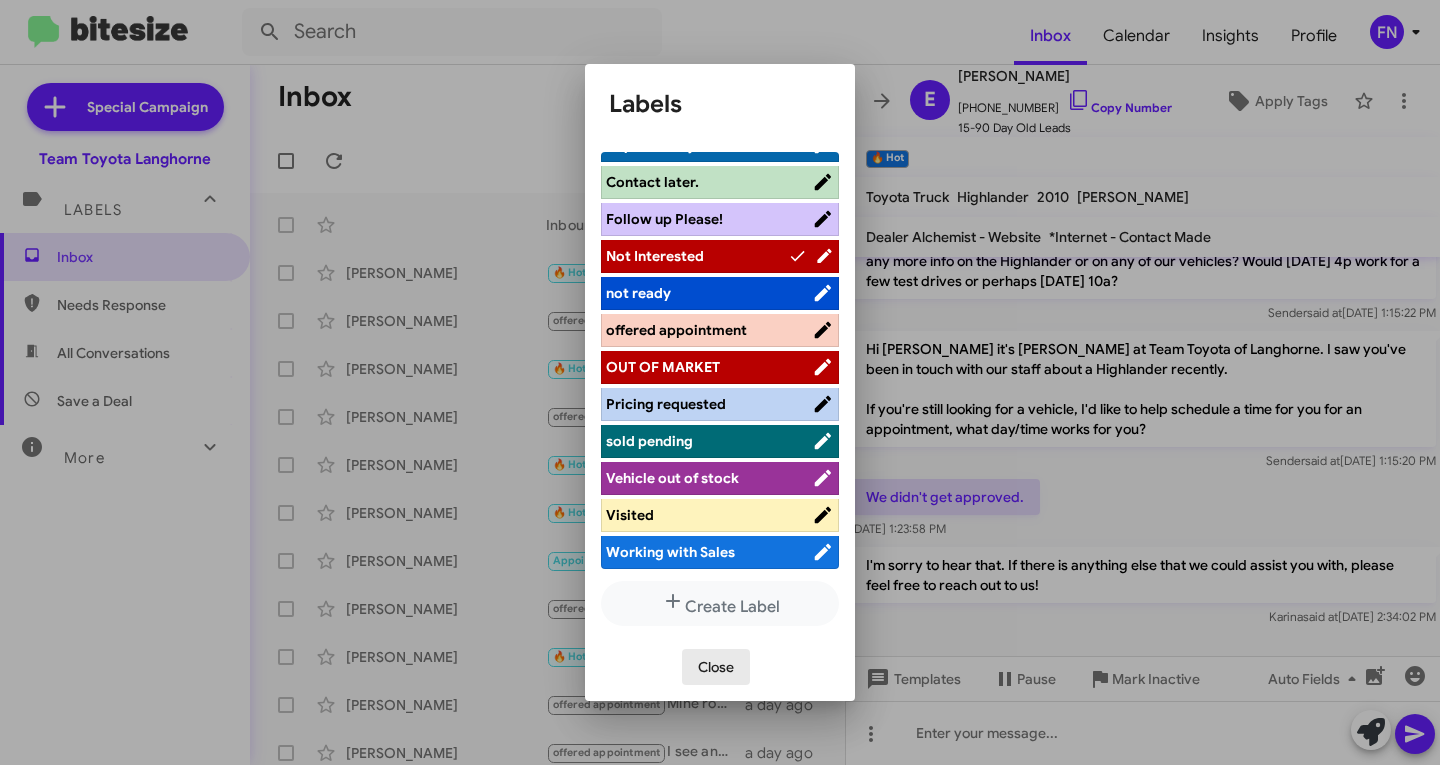 click on "Close" at bounding box center (716, 667) 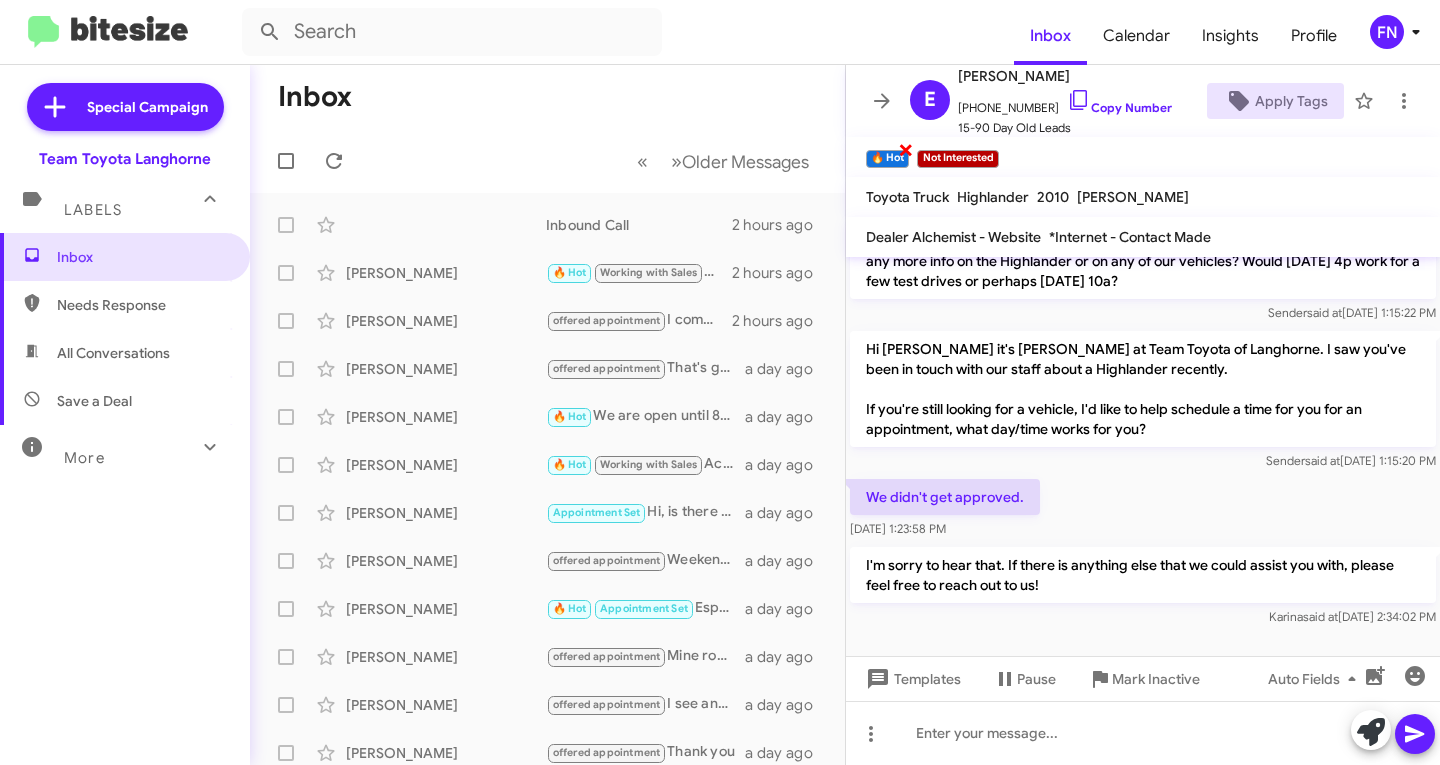 click on "×" 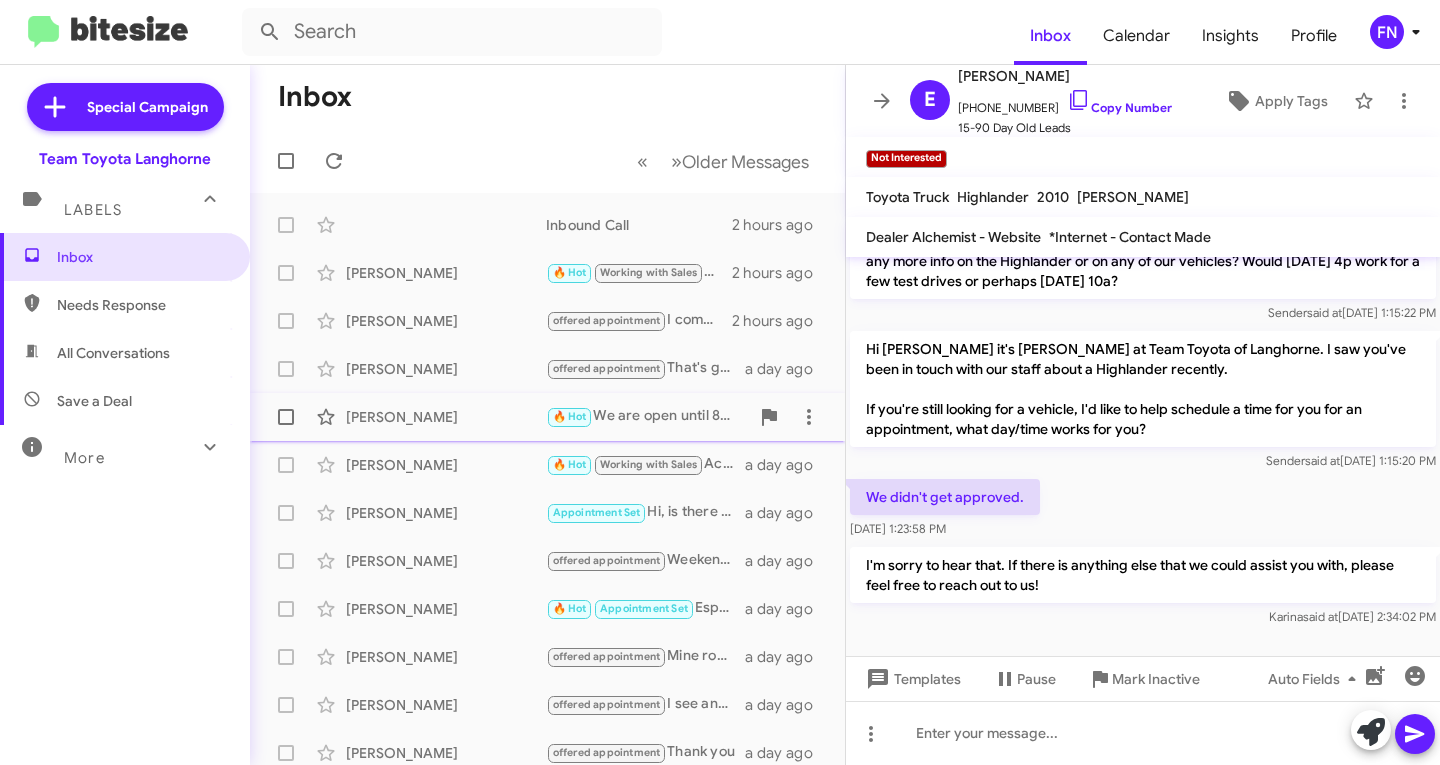 click on "Andrew Schmidt" 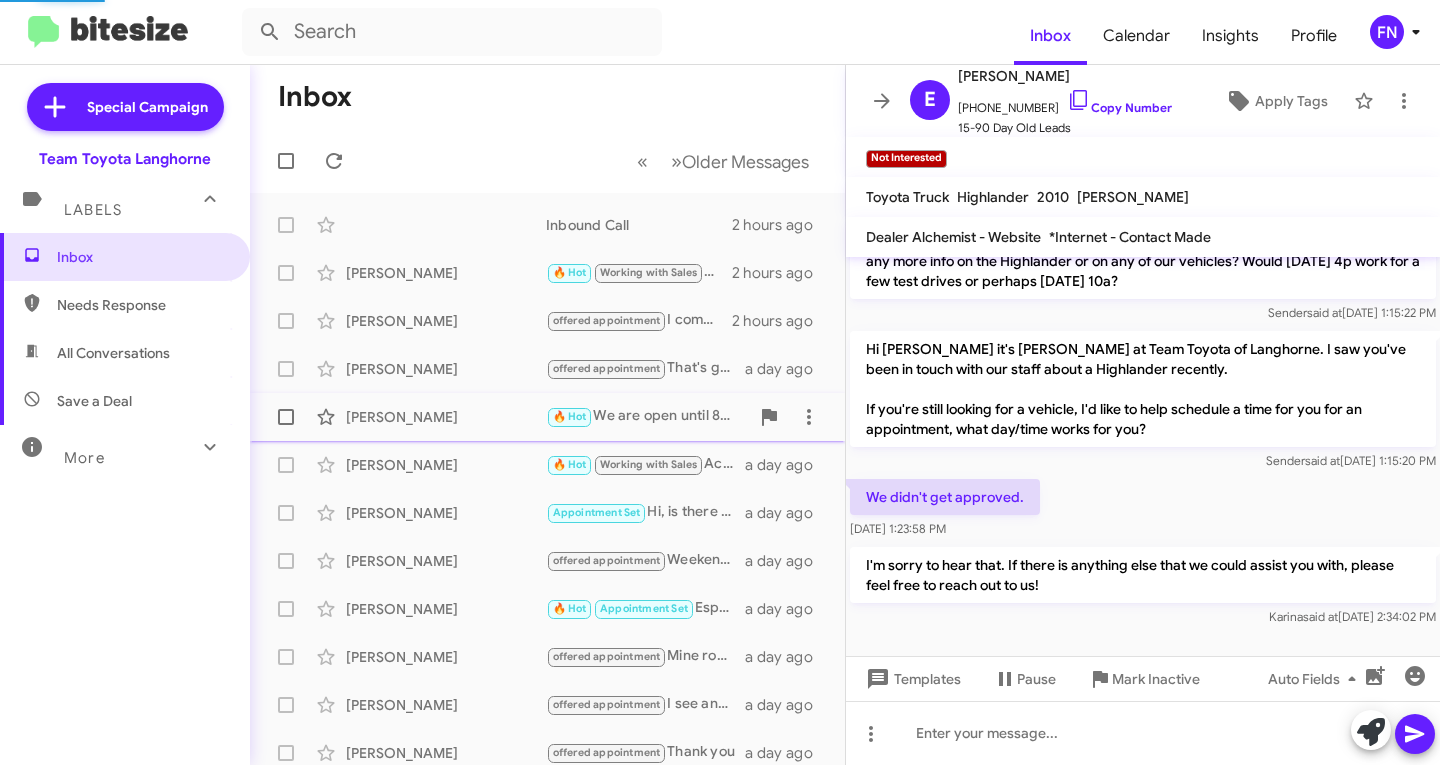 scroll, scrollTop: 0, scrollLeft: 0, axis: both 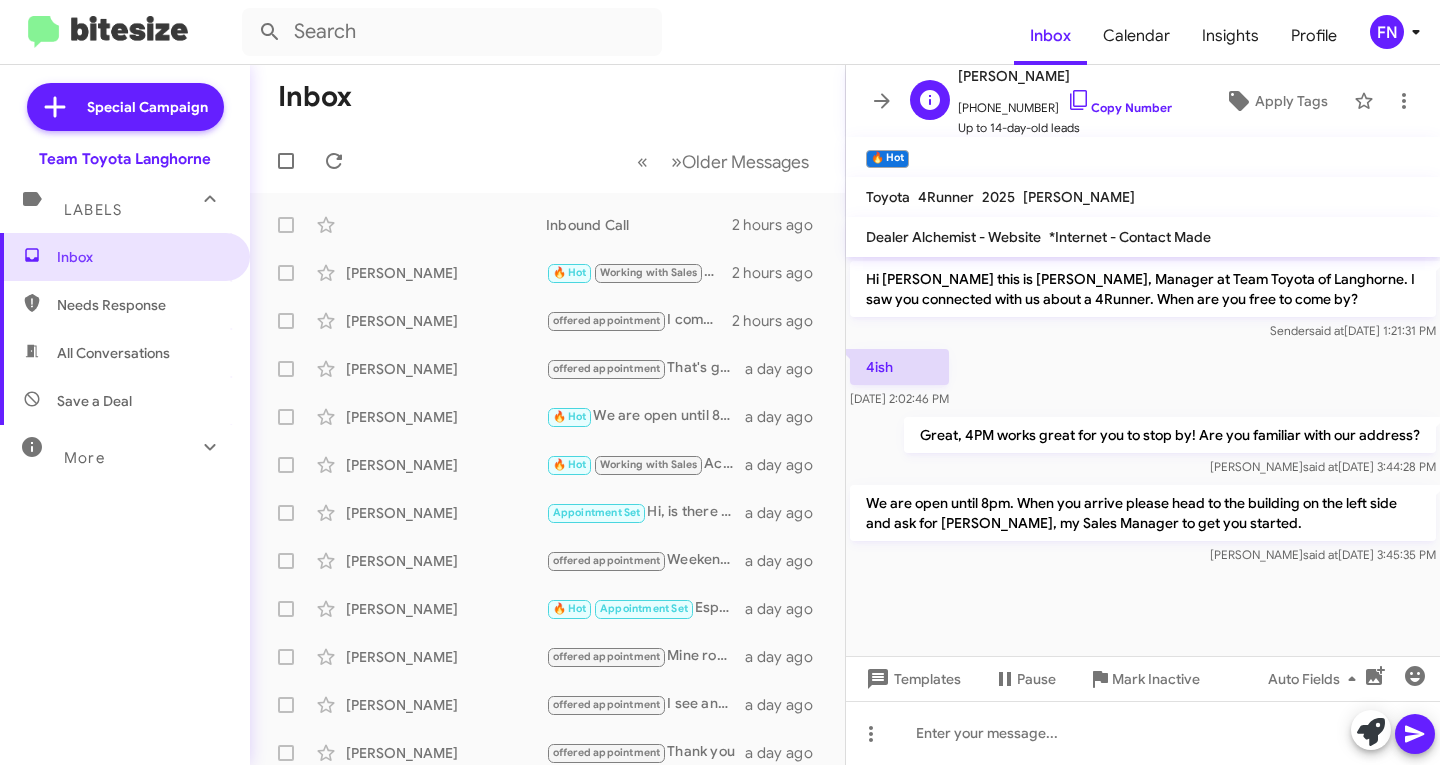 click on "+12152081088   Copy Number" 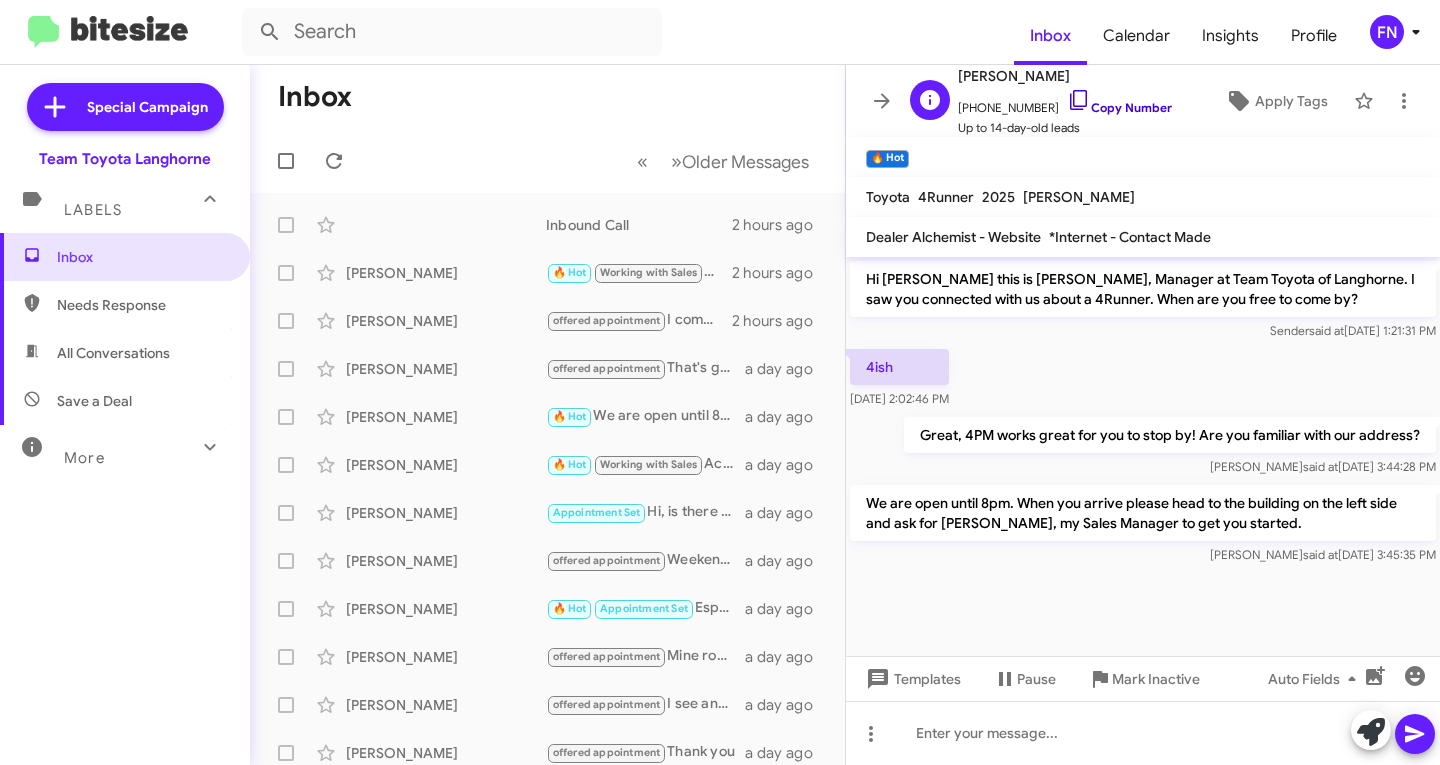 click on "Copy Number" 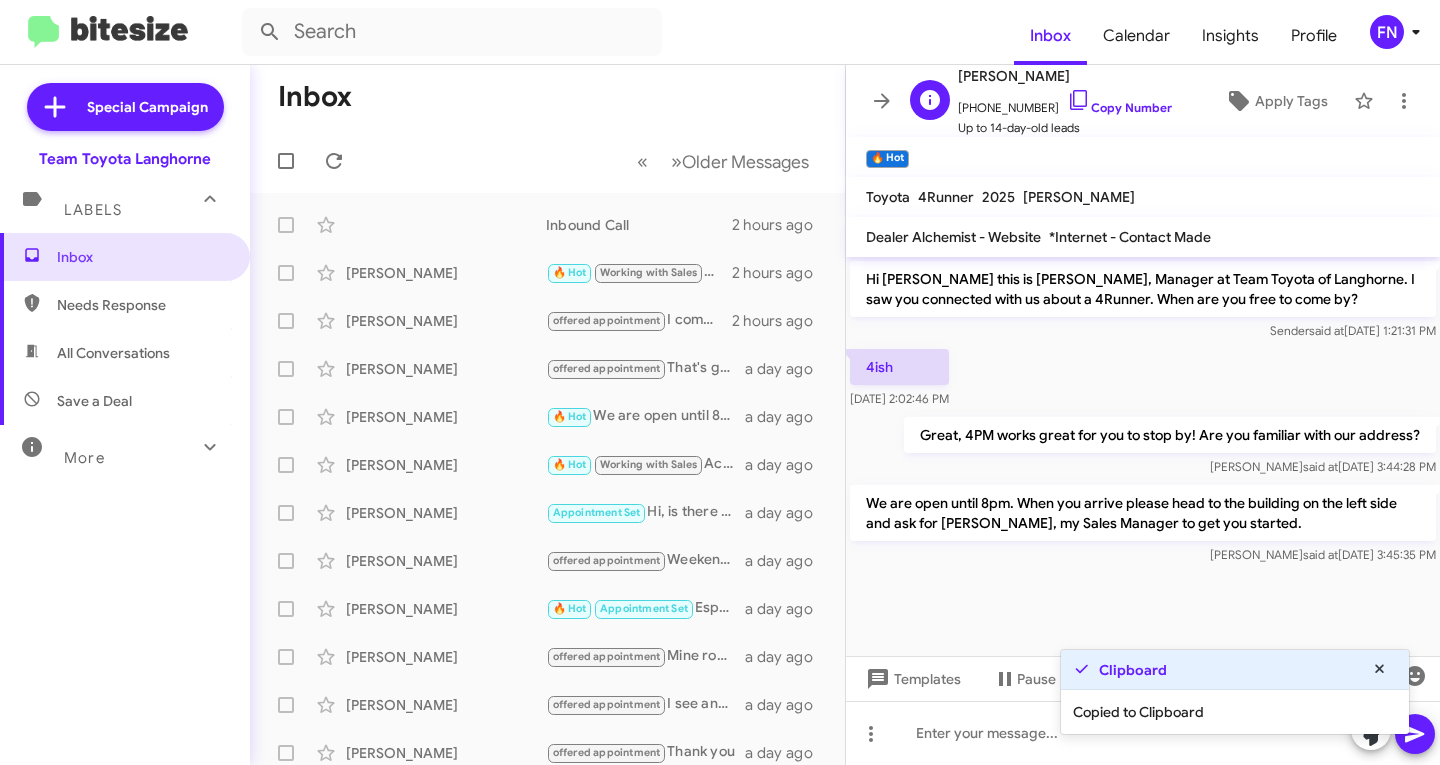 click on "+12152081088   Copy Number" 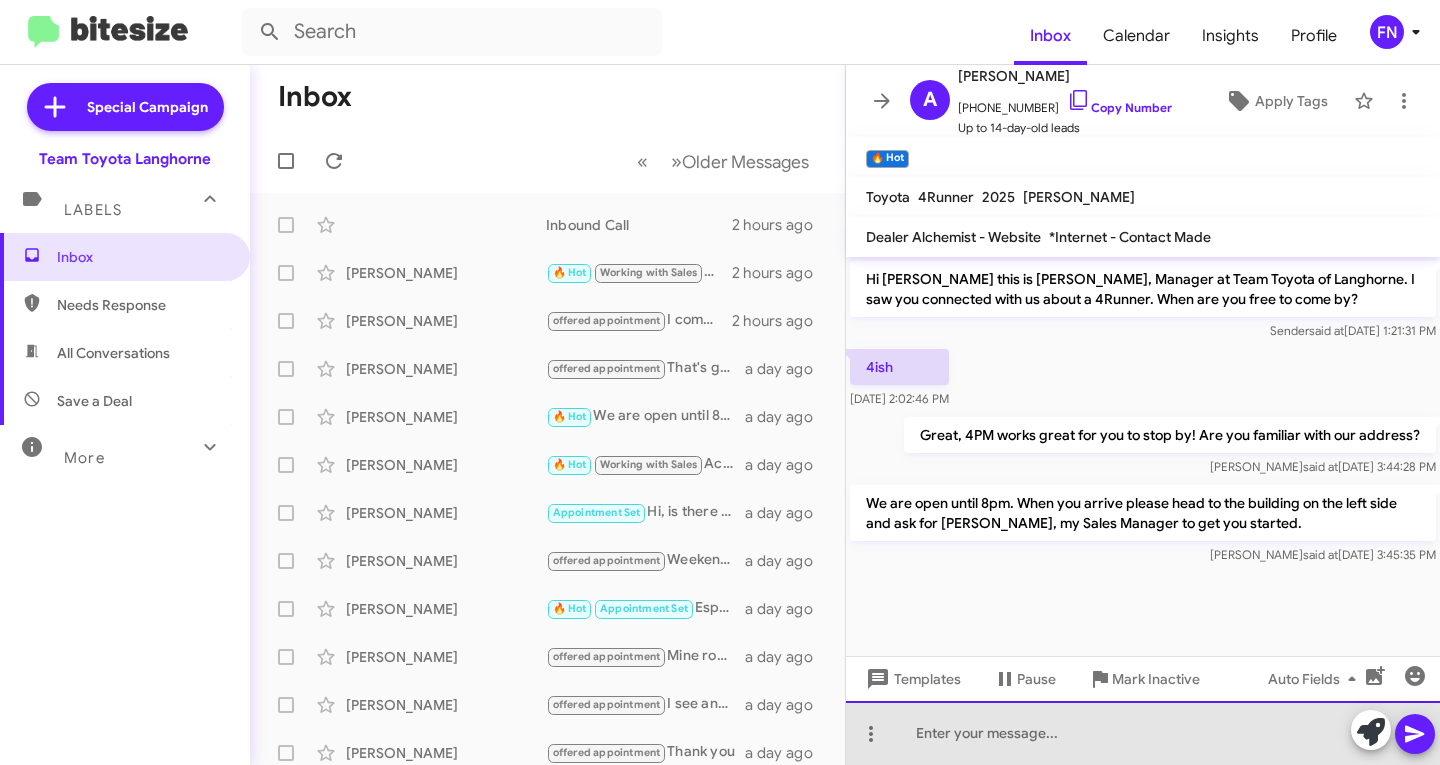 drag, startPoint x: 1020, startPoint y: 764, endPoint x: 1044, endPoint y: 734, distance: 38.418747 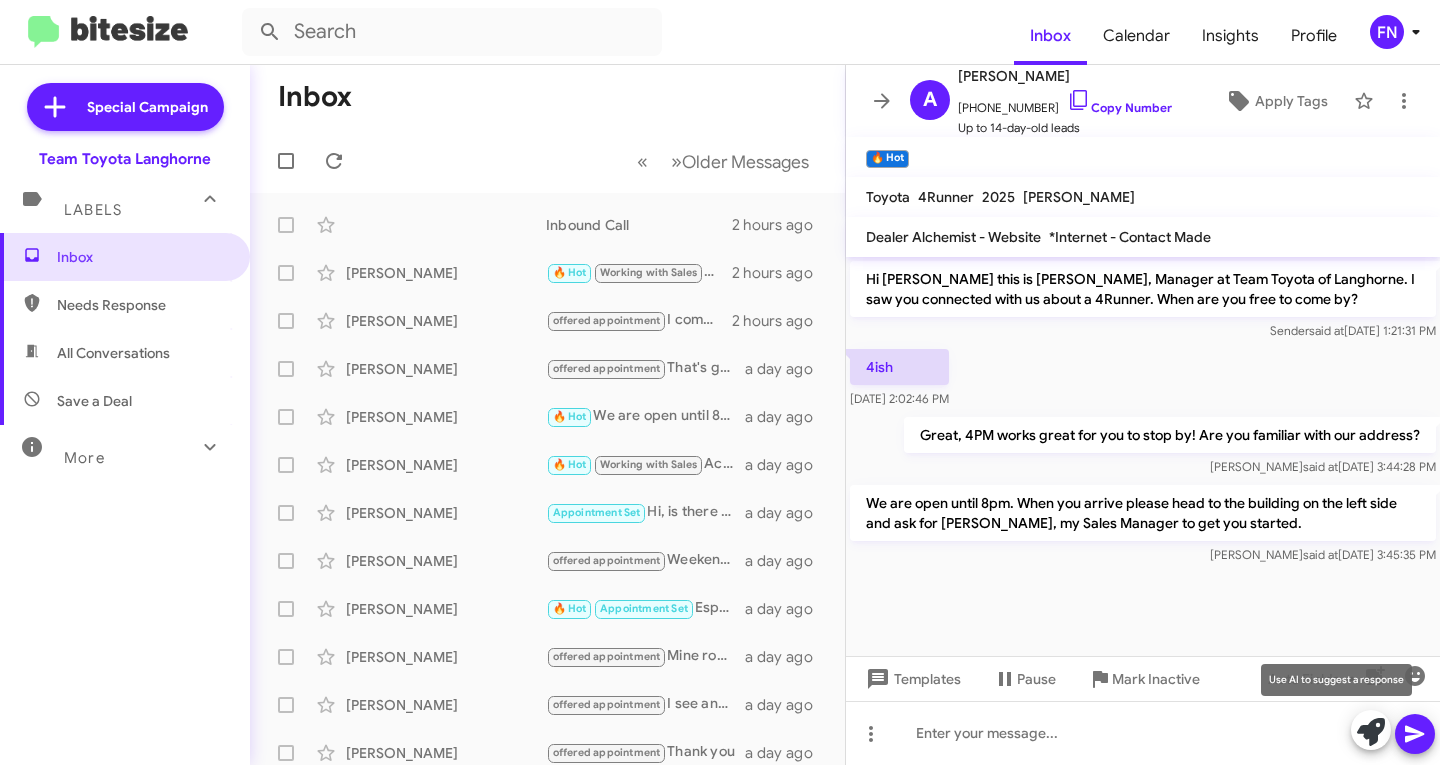 click 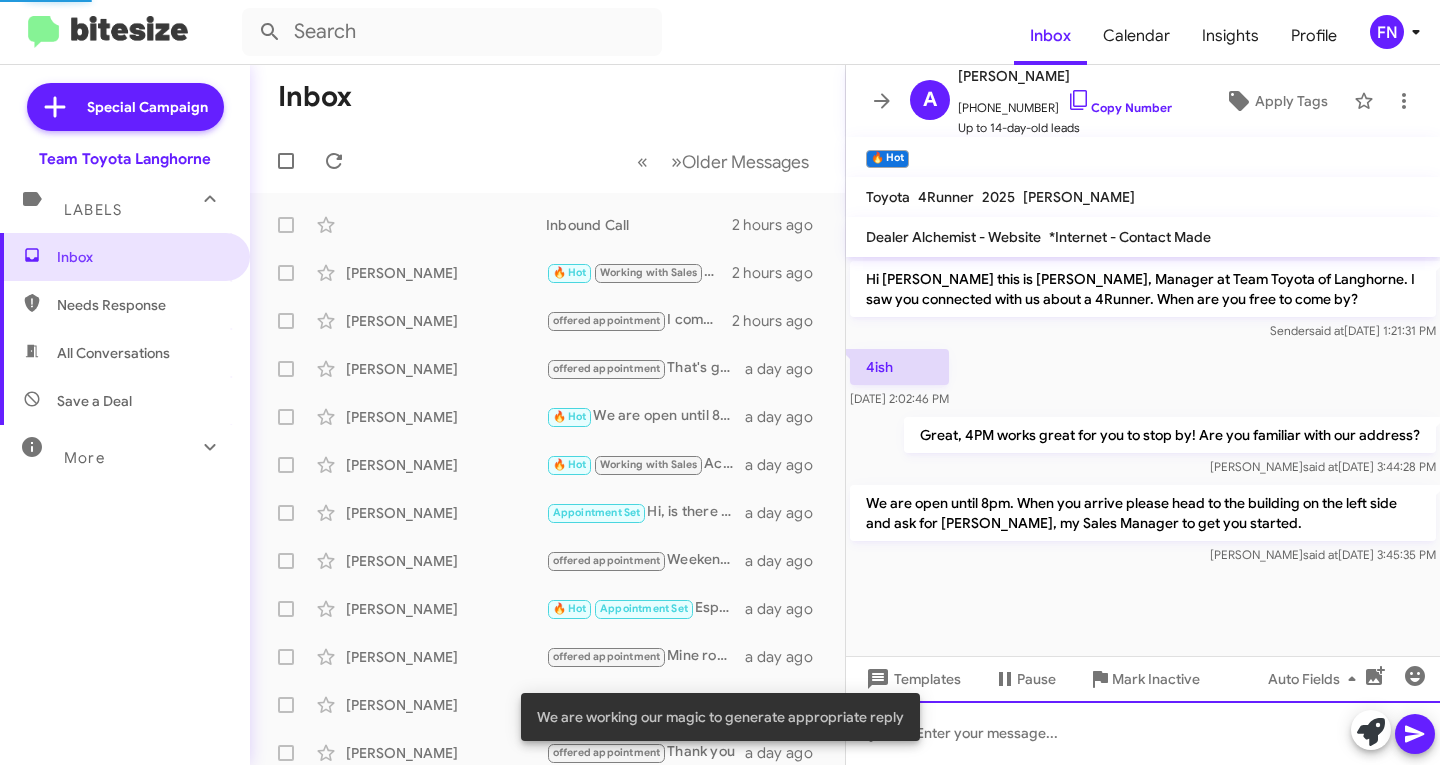 click 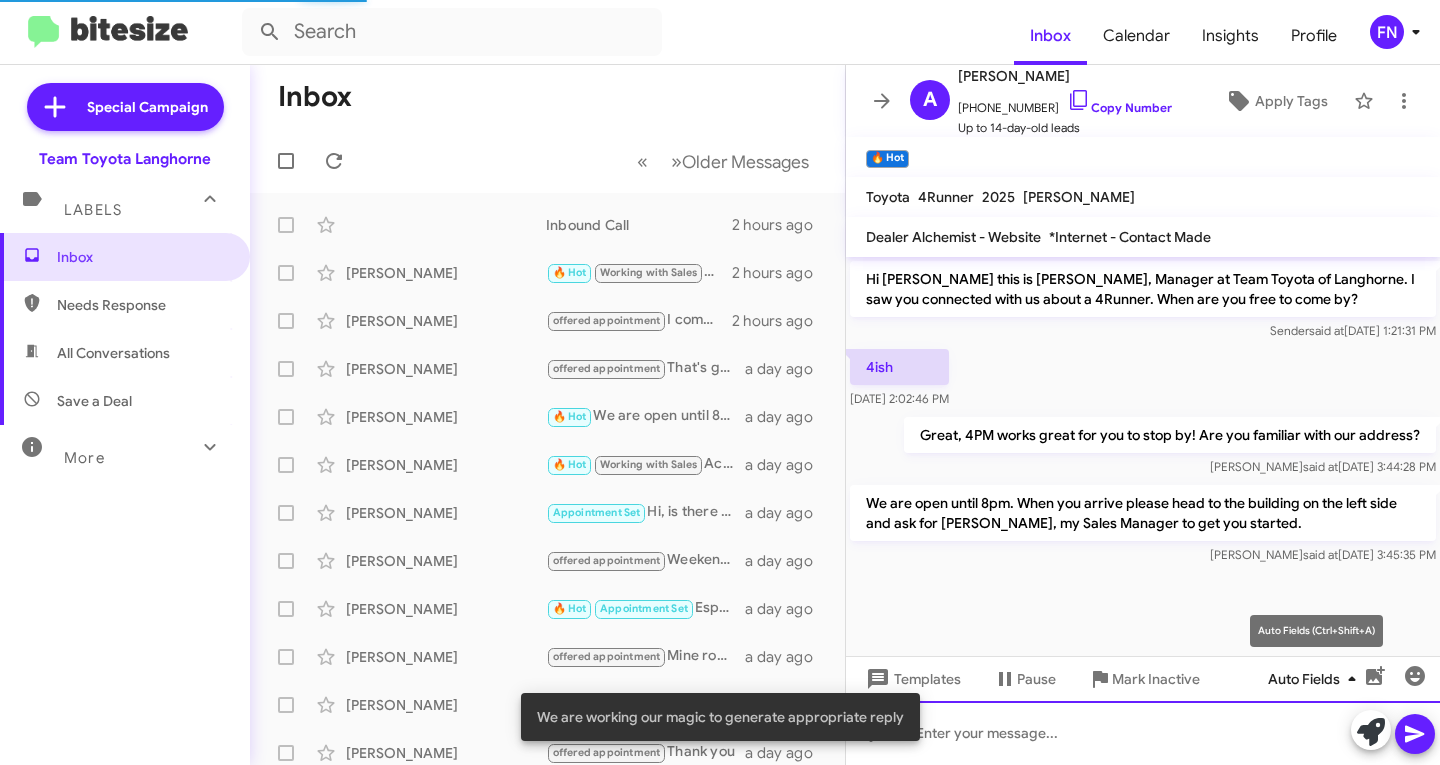 type 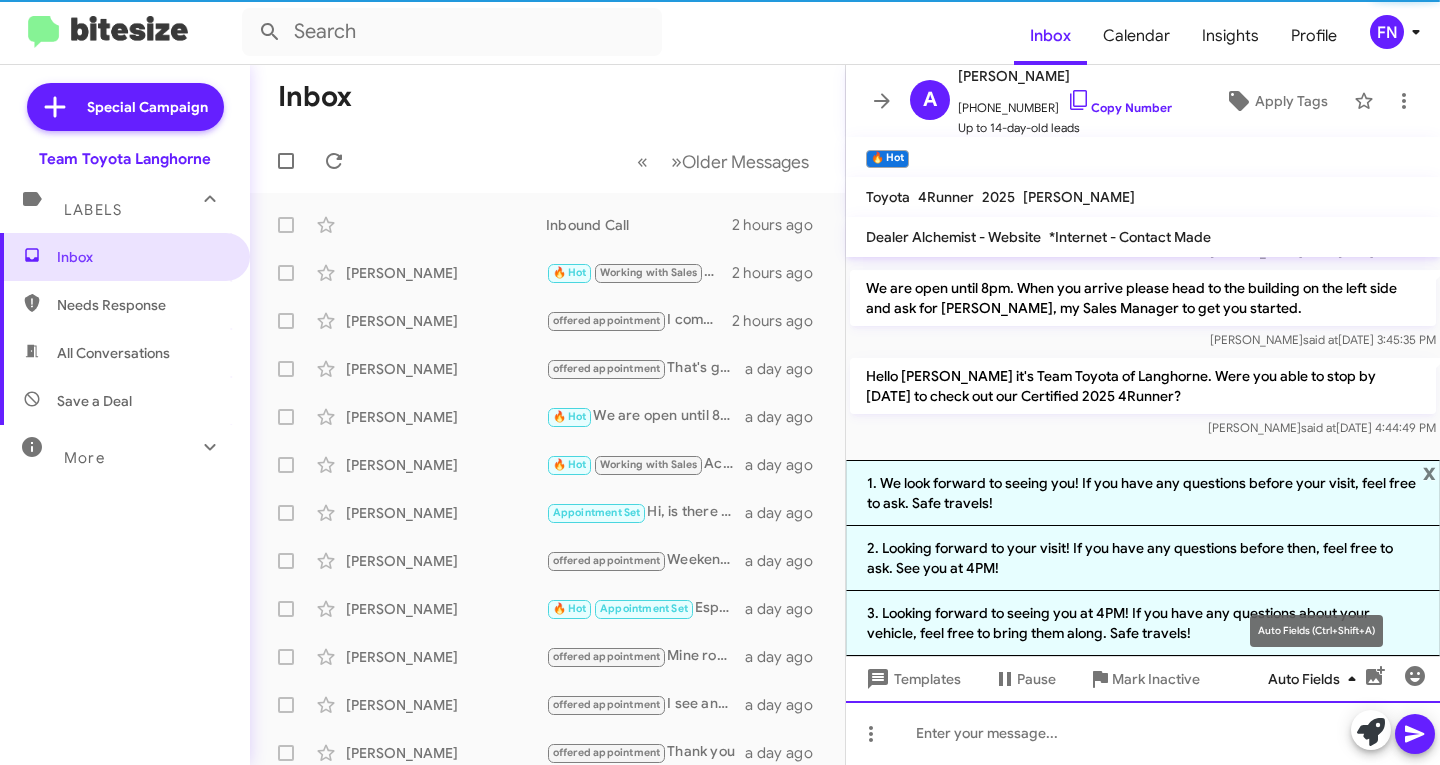 scroll, scrollTop: 222, scrollLeft: 0, axis: vertical 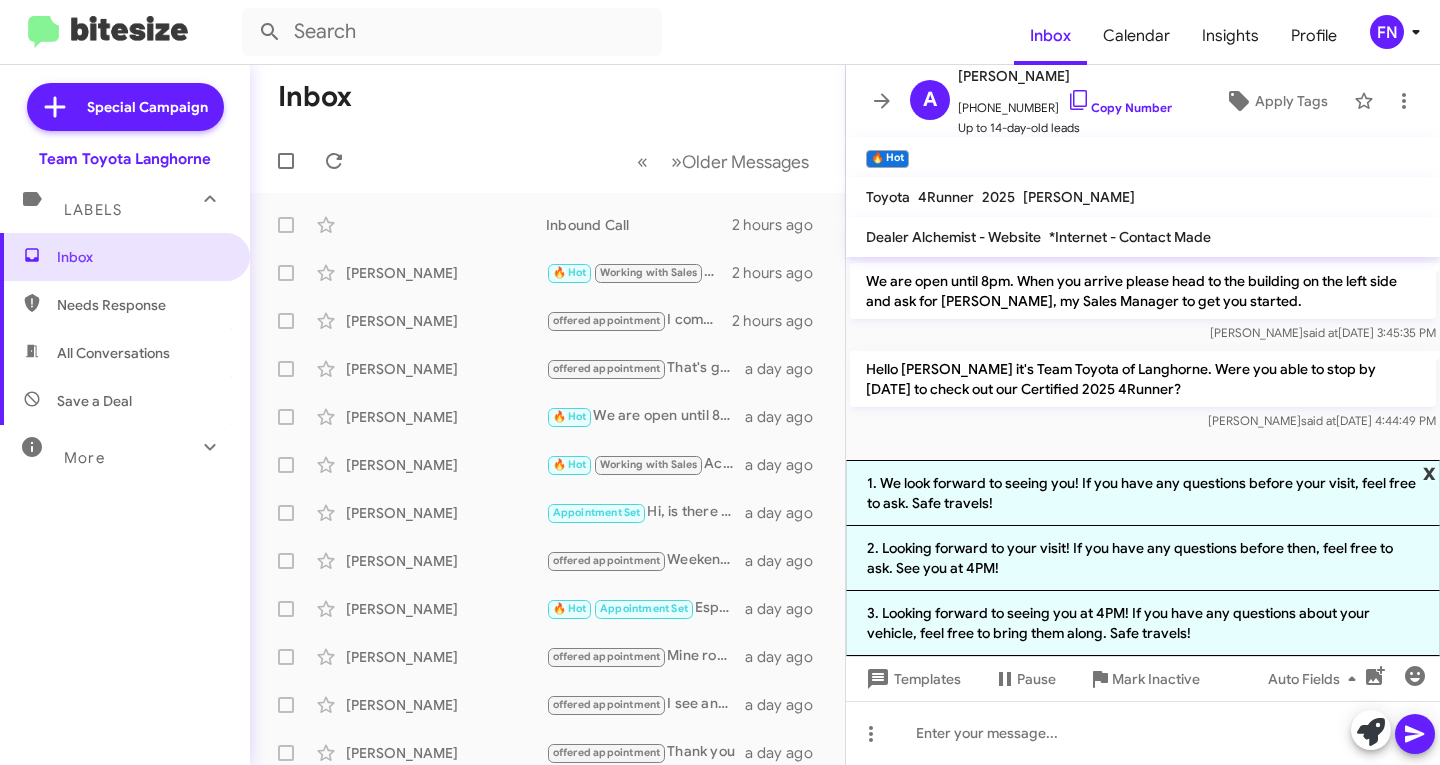 click on "x" 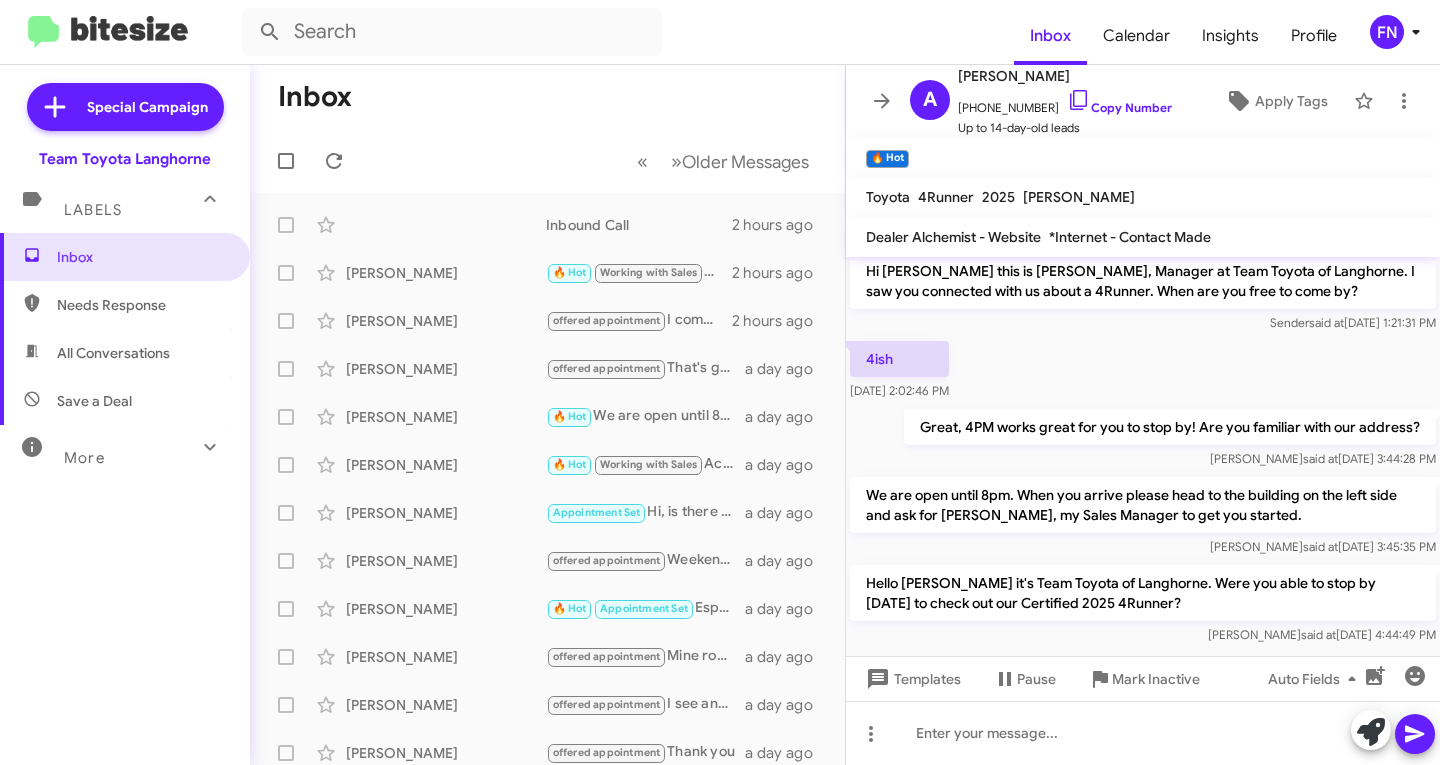 scroll, scrollTop: 0, scrollLeft: 0, axis: both 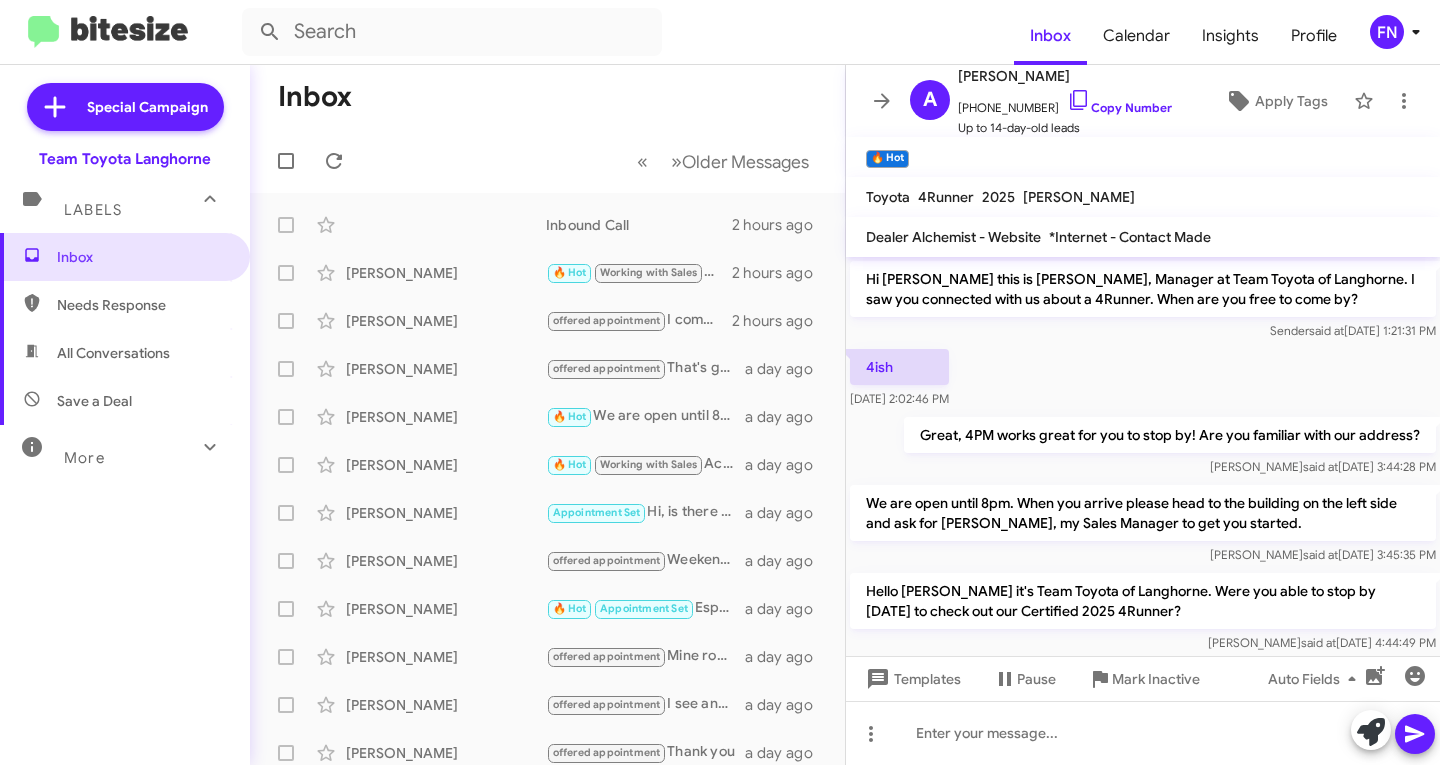 click on "All Conversations" at bounding box center (113, 353) 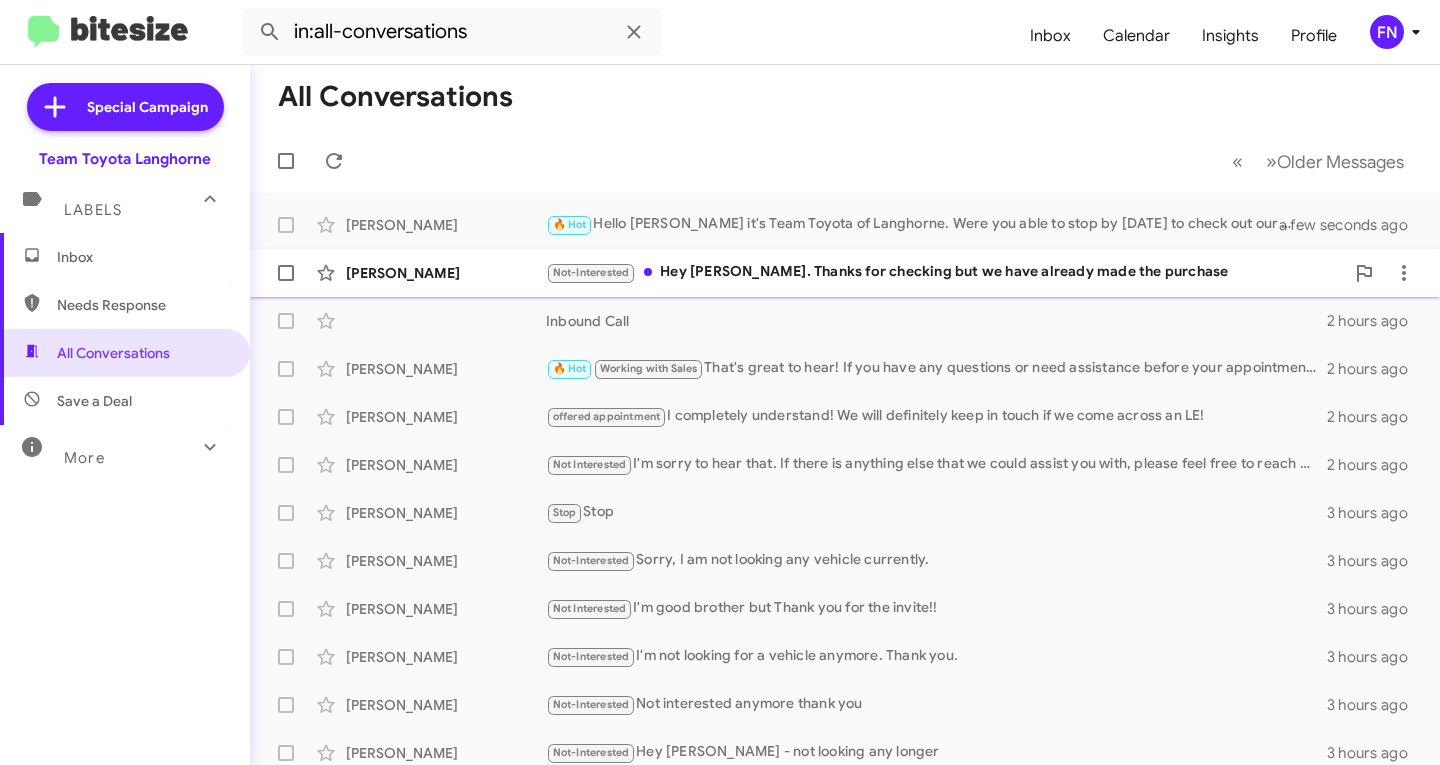 click on "Vineet Kapoor  Not-Interested   Hey Chris. Thanks for checking but we have already made the purchase   an hour ago" 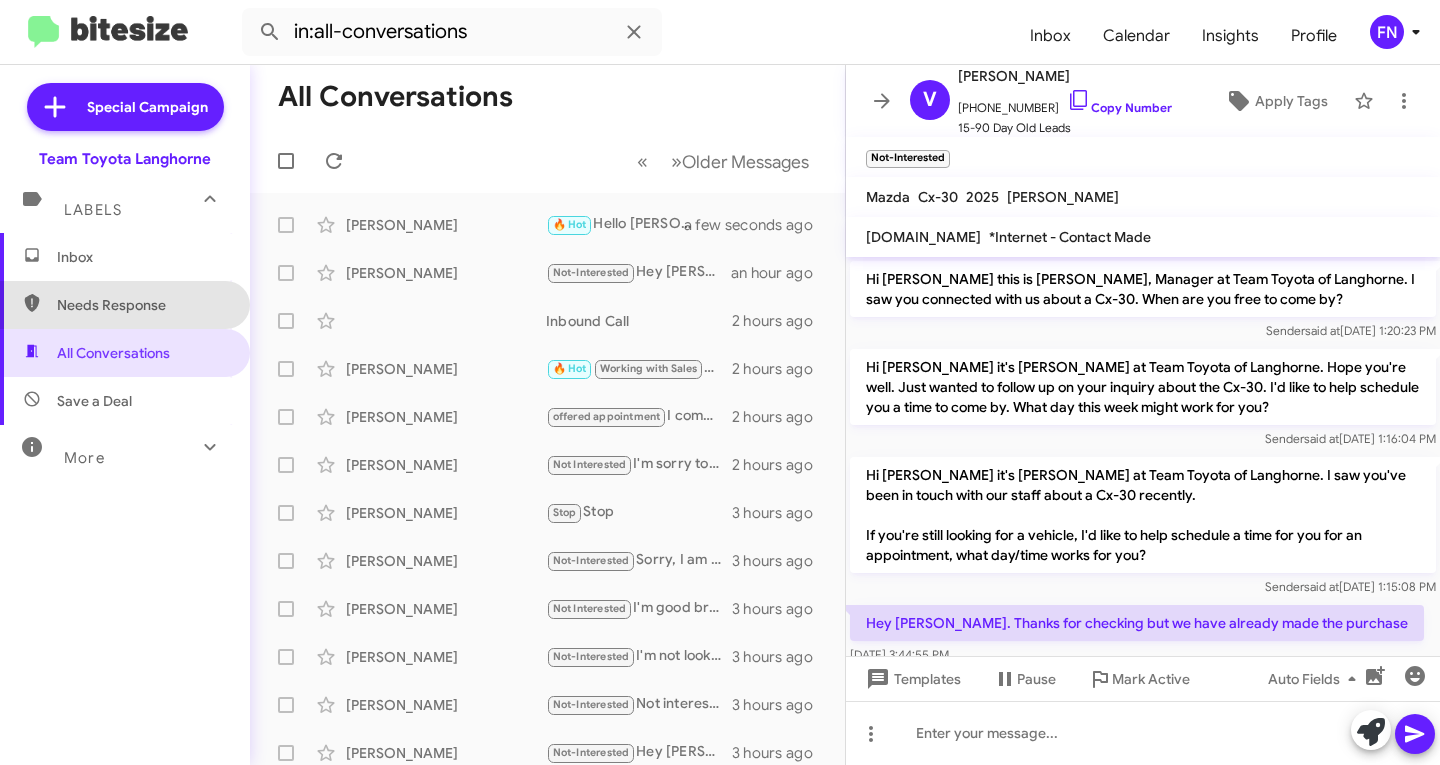 click on "Needs Response" at bounding box center [125, 305] 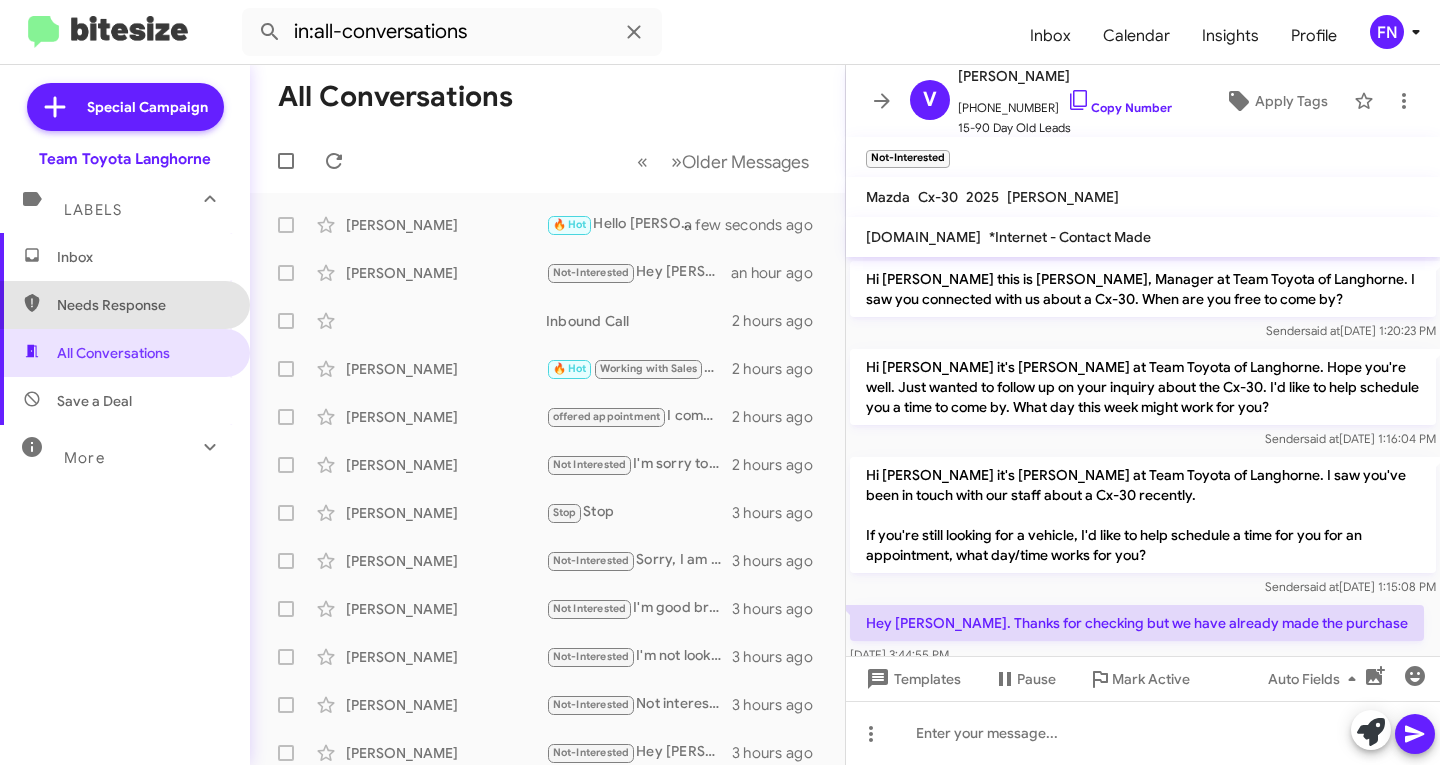 type on "in:needs-response" 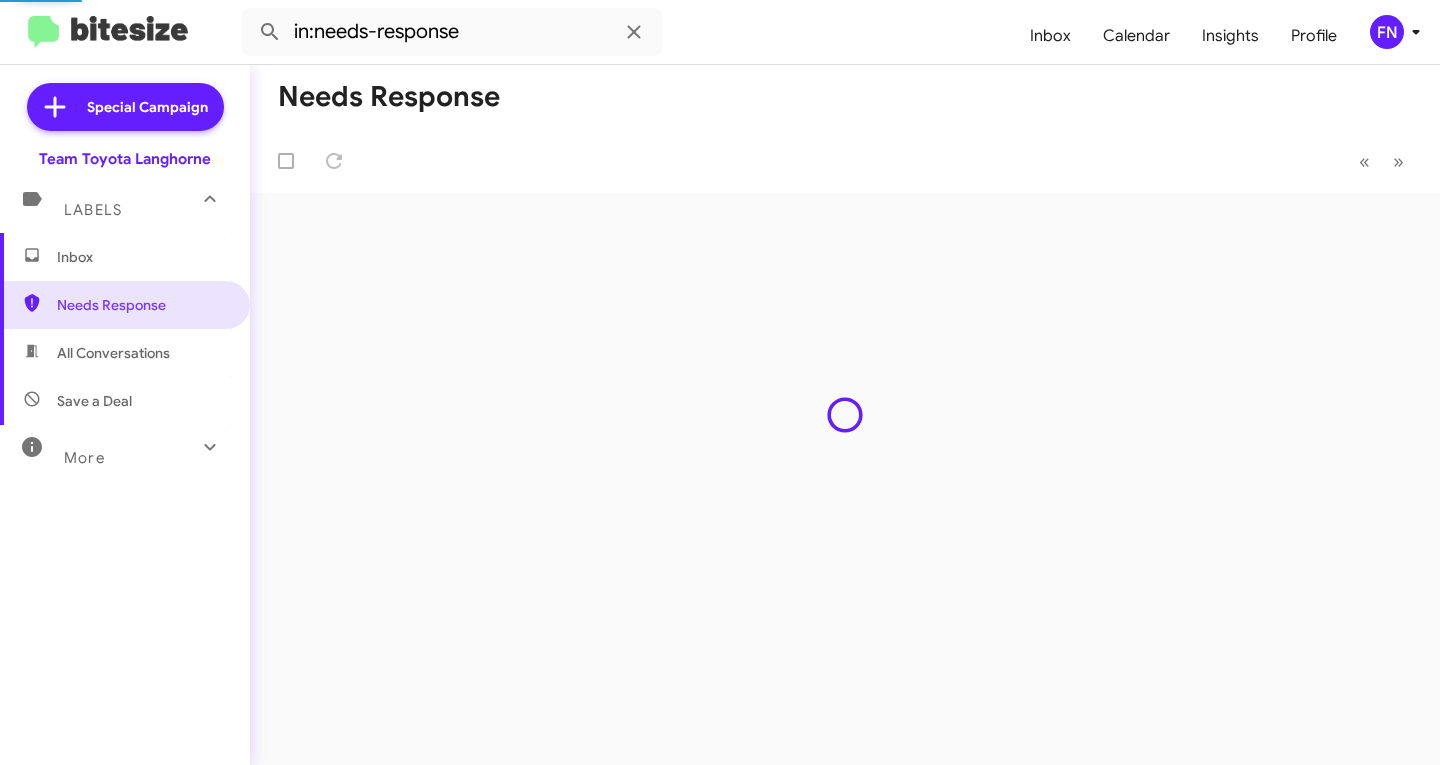 click on "Inbox" at bounding box center [125, 257] 